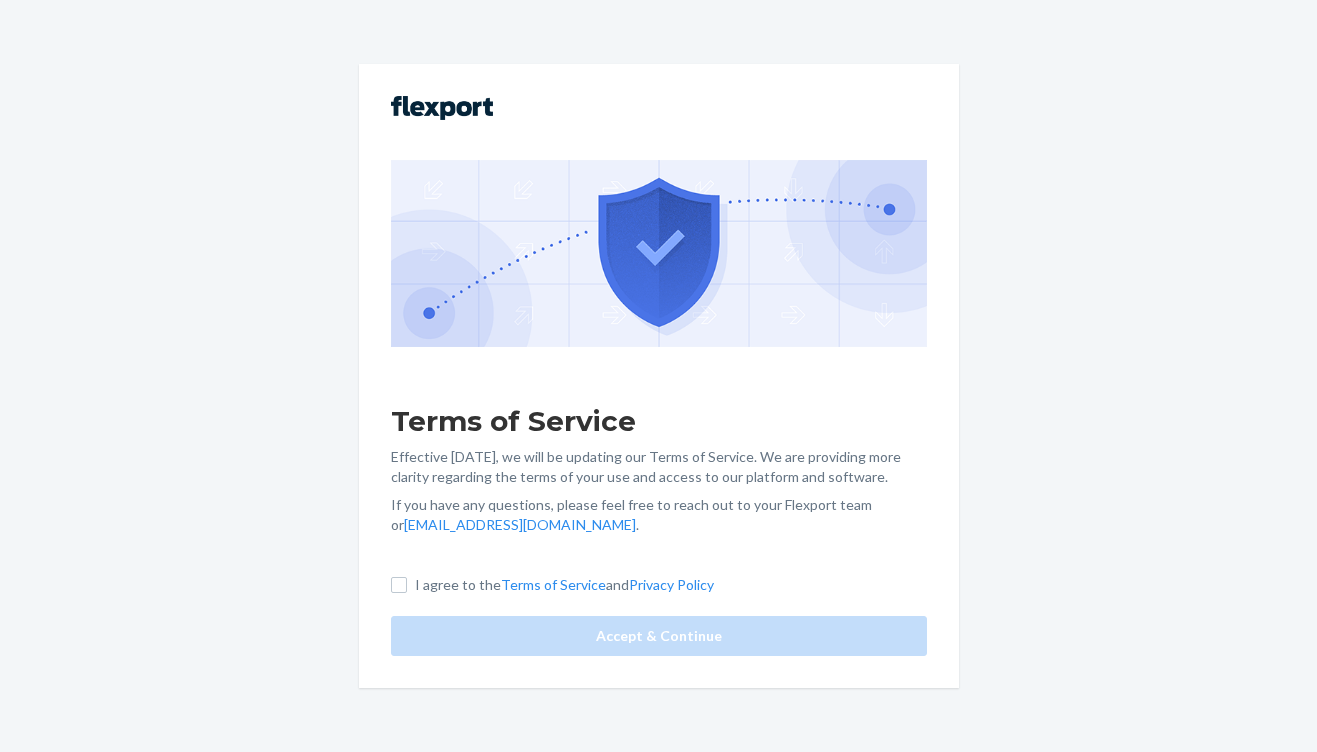 scroll, scrollTop: 0, scrollLeft: 0, axis: both 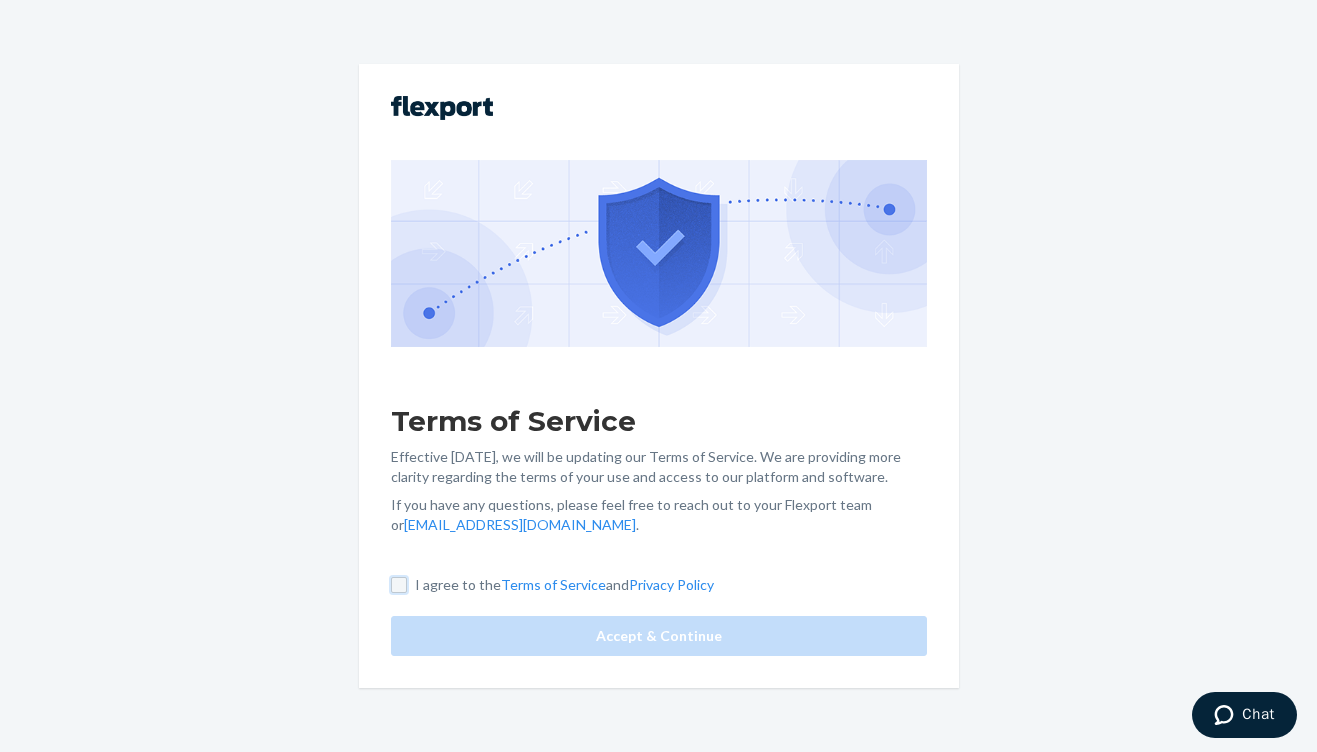 click on "I agree to the  Terms of Service  and  Privacy Policy" at bounding box center (399, 585) 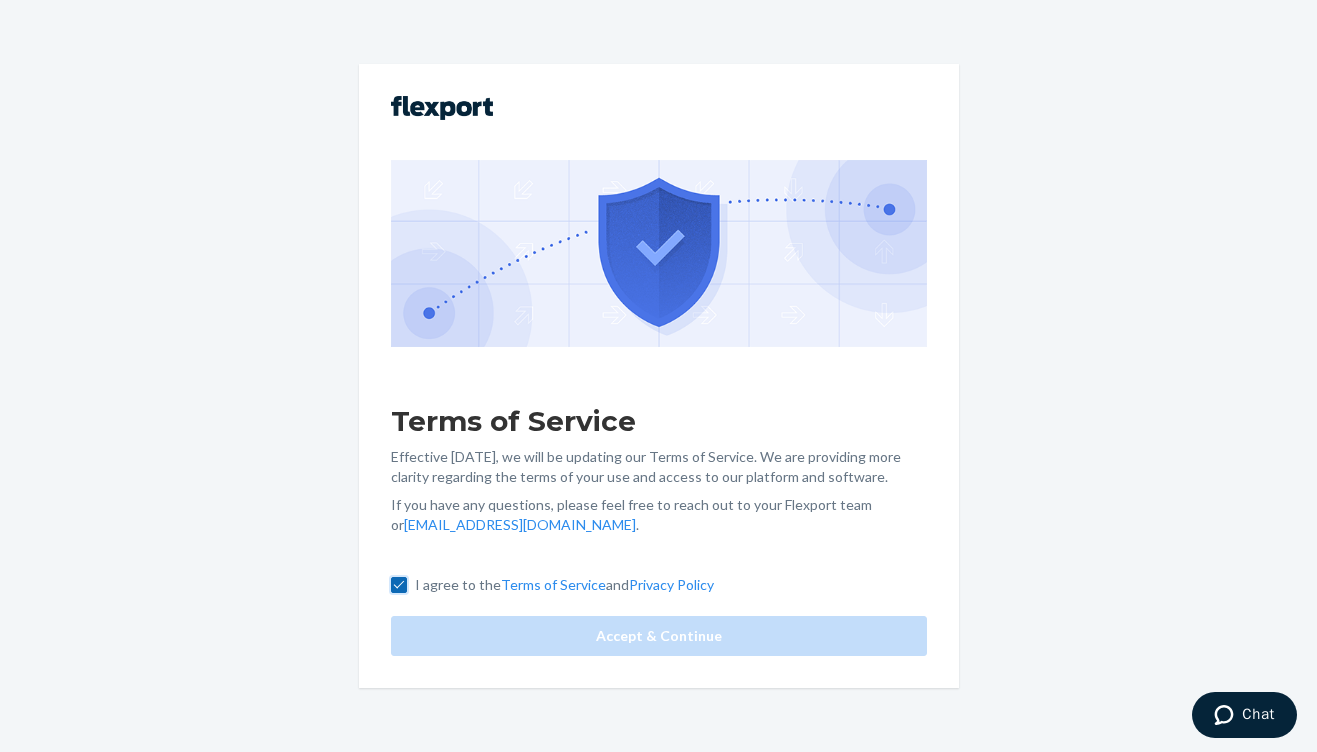 checkbox on "true" 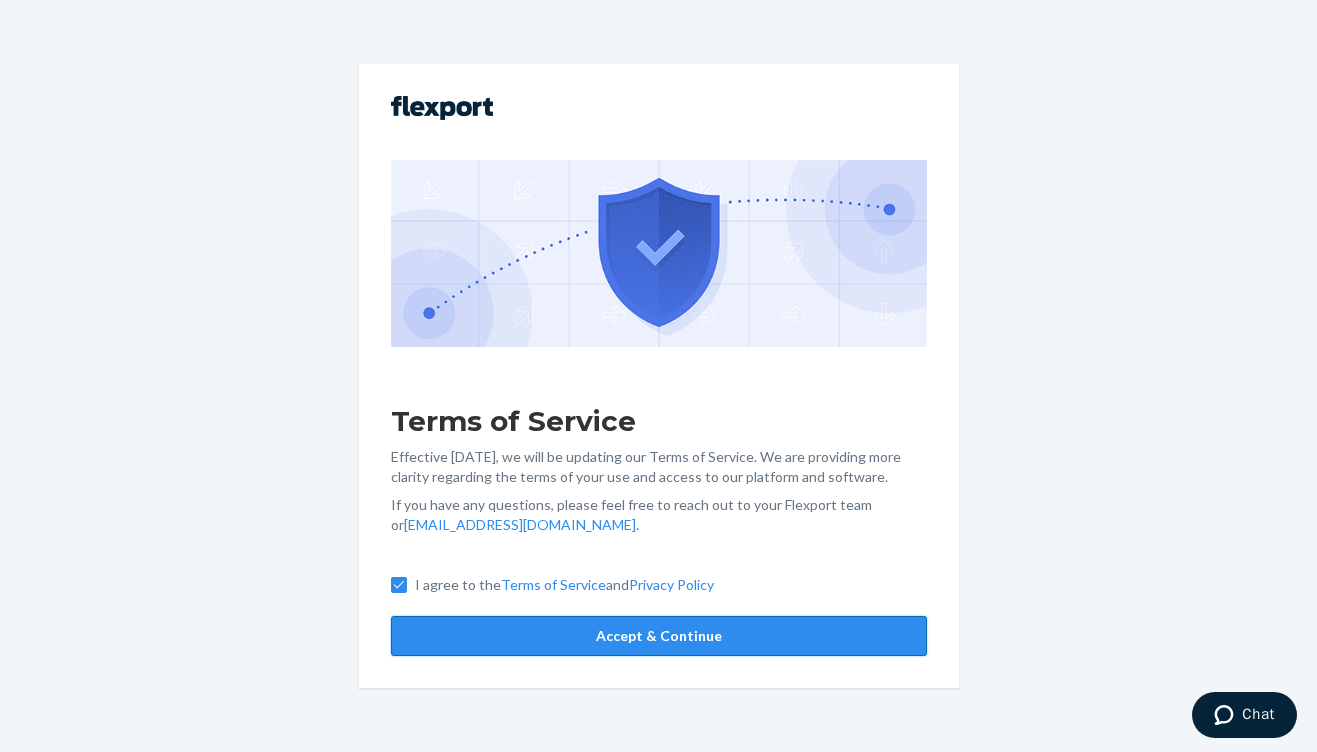 click on "Accept & Continue" at bounding box center [659, 636] 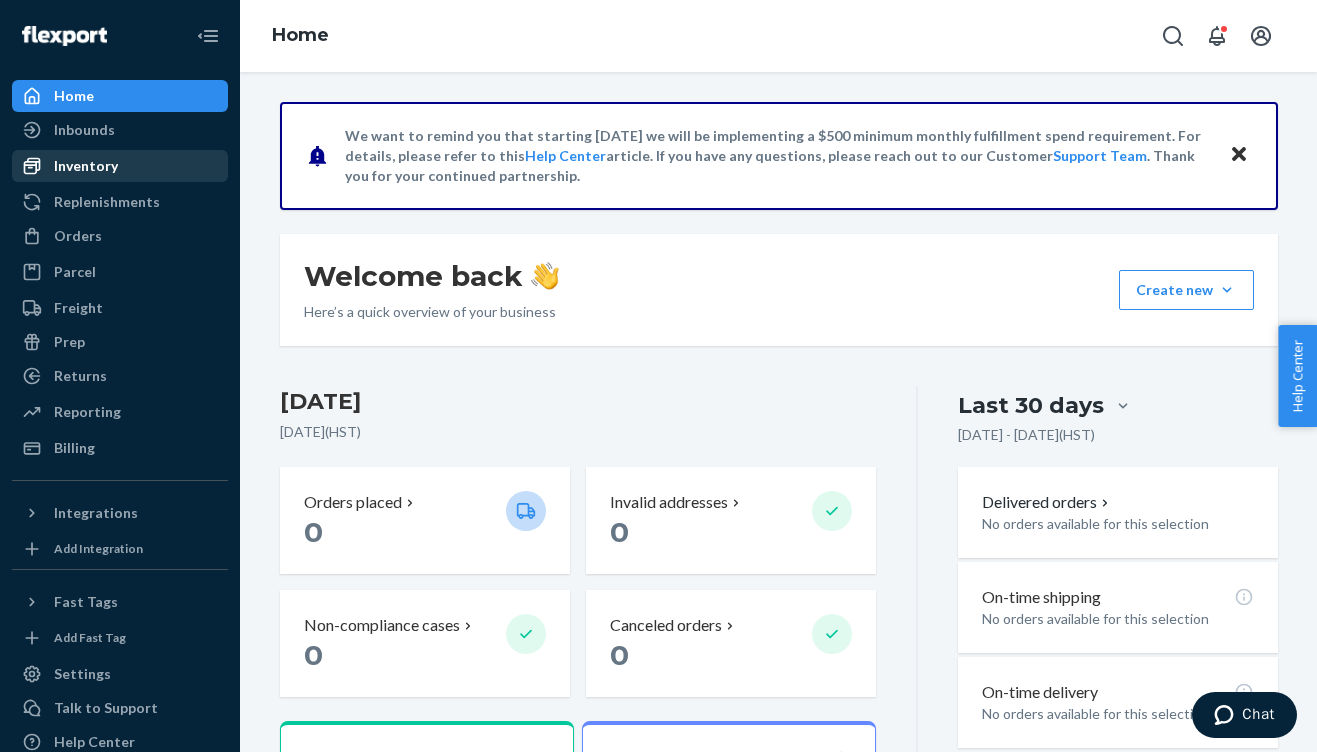 click on "Inventory" at bounding box center [120, 166] 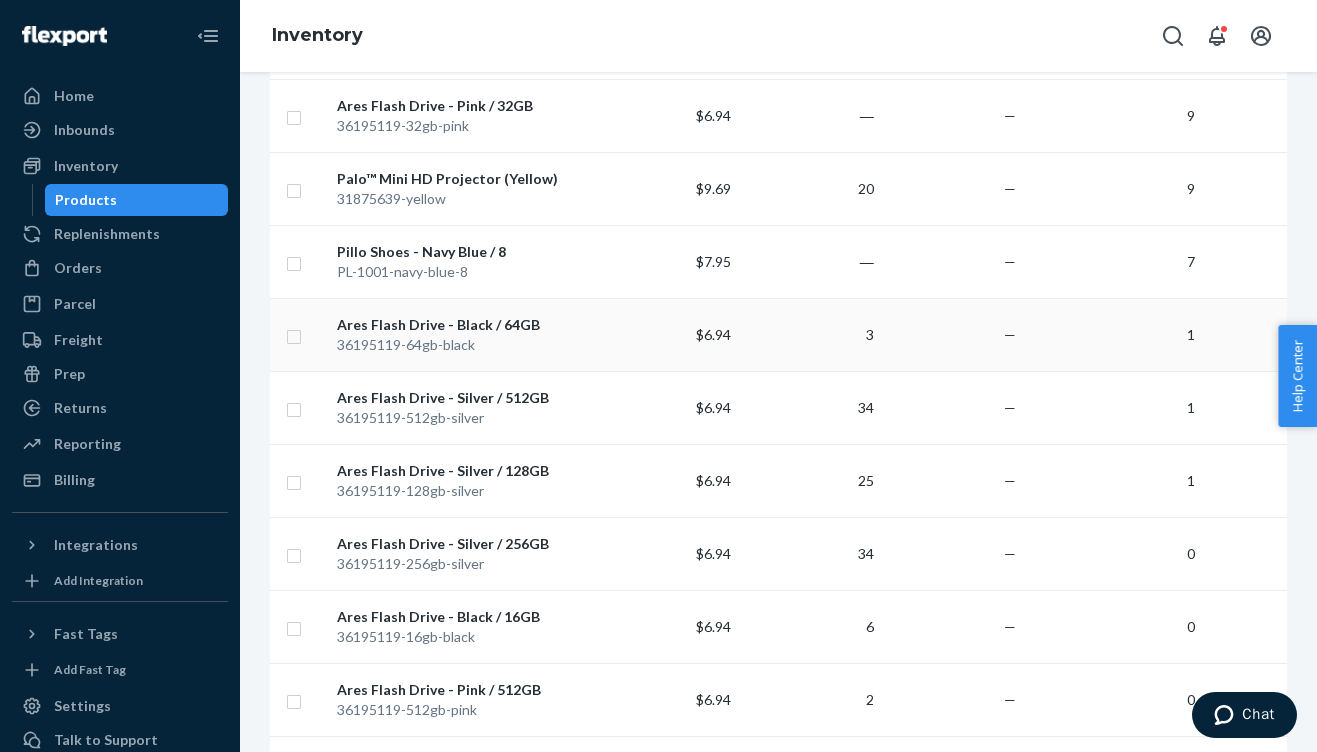 scroll, scrollTop: 0, scrollLeft: 0, axis: both 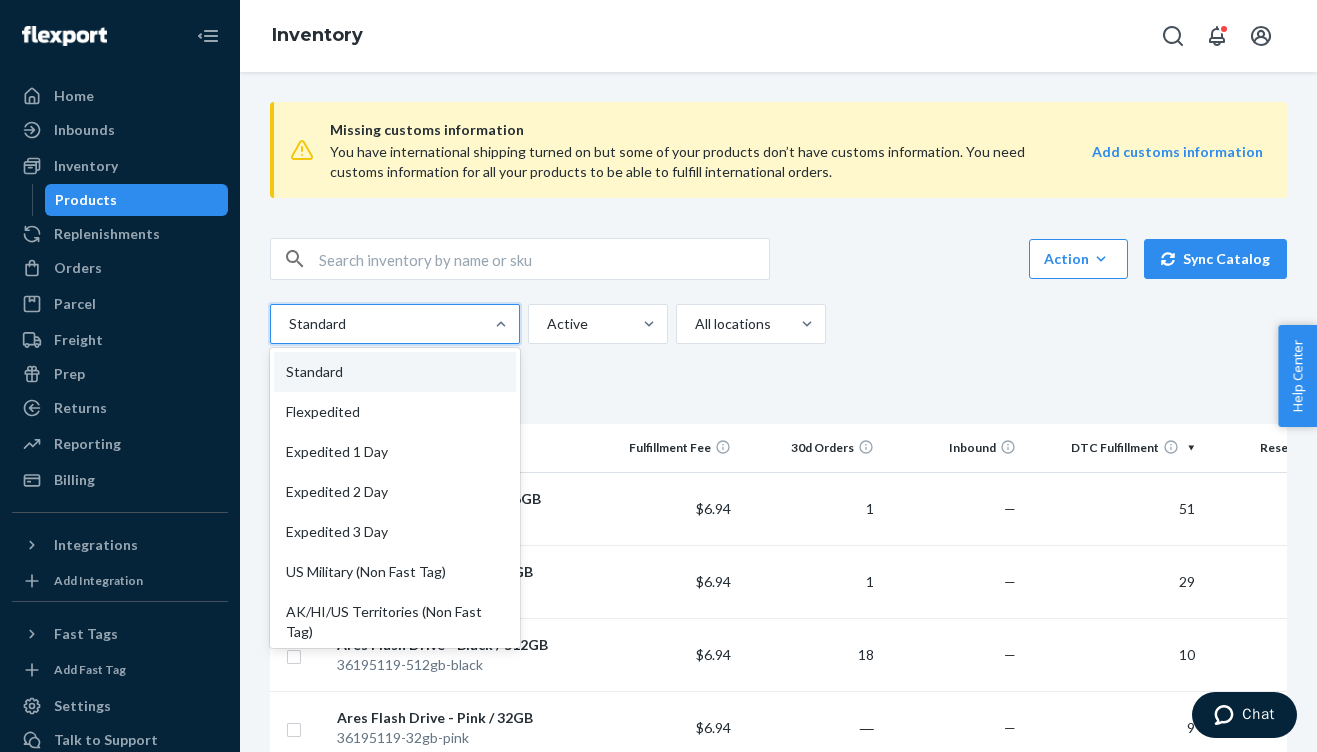 click at bounding box center (393, 324) 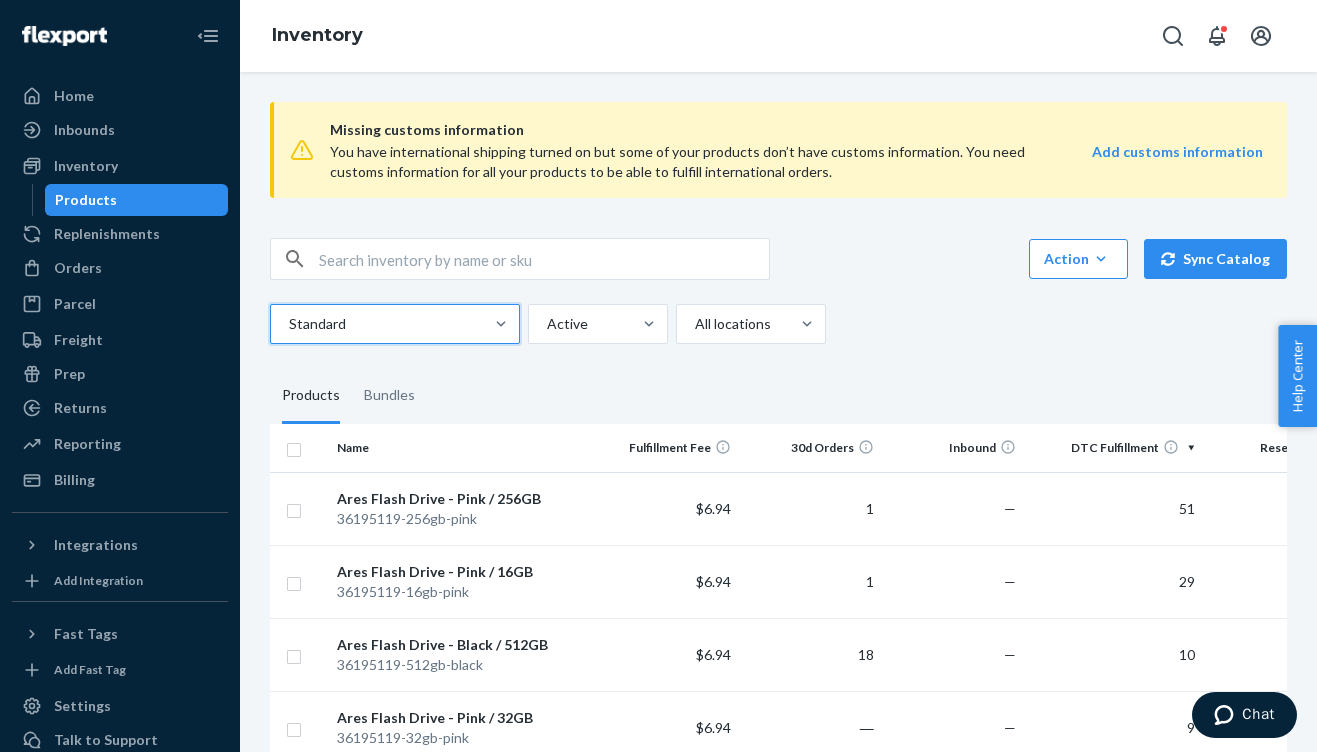 click at bounding box center (393, 324) 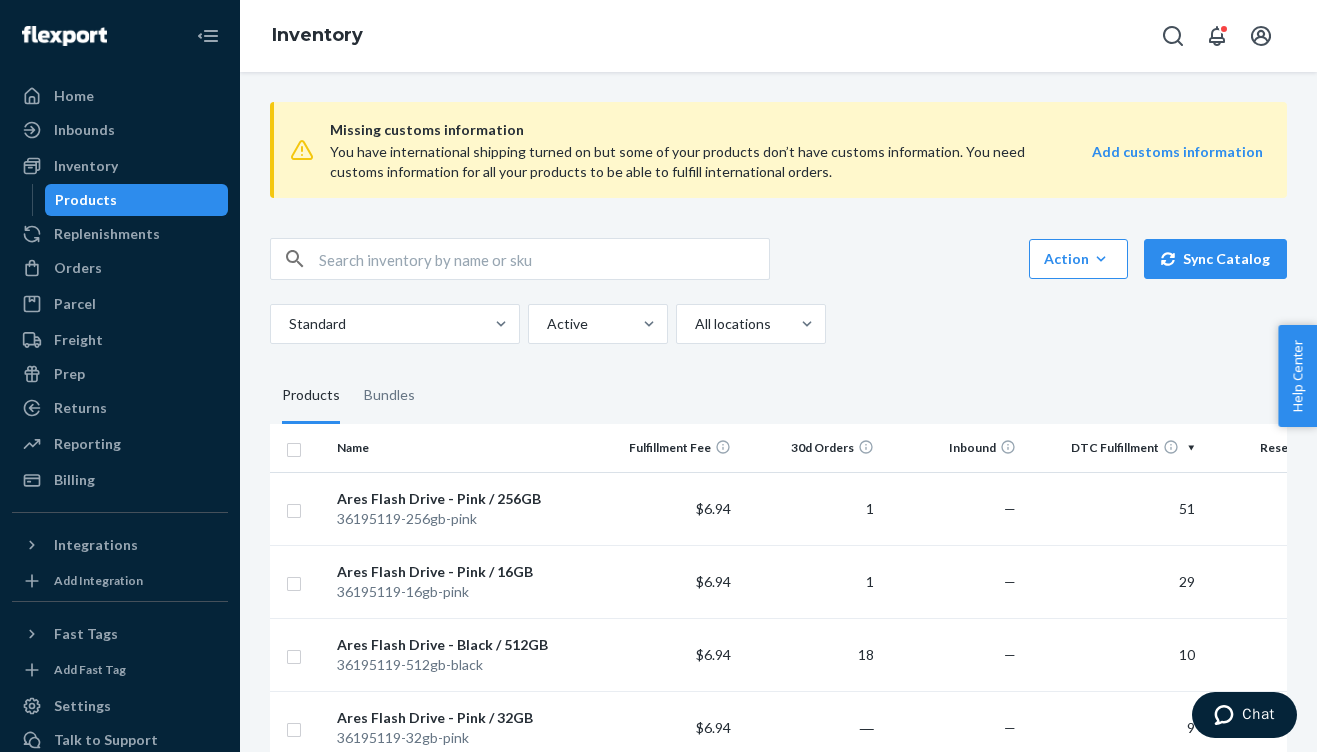 click on "Products Bundles" at bounding box center (778, 396) 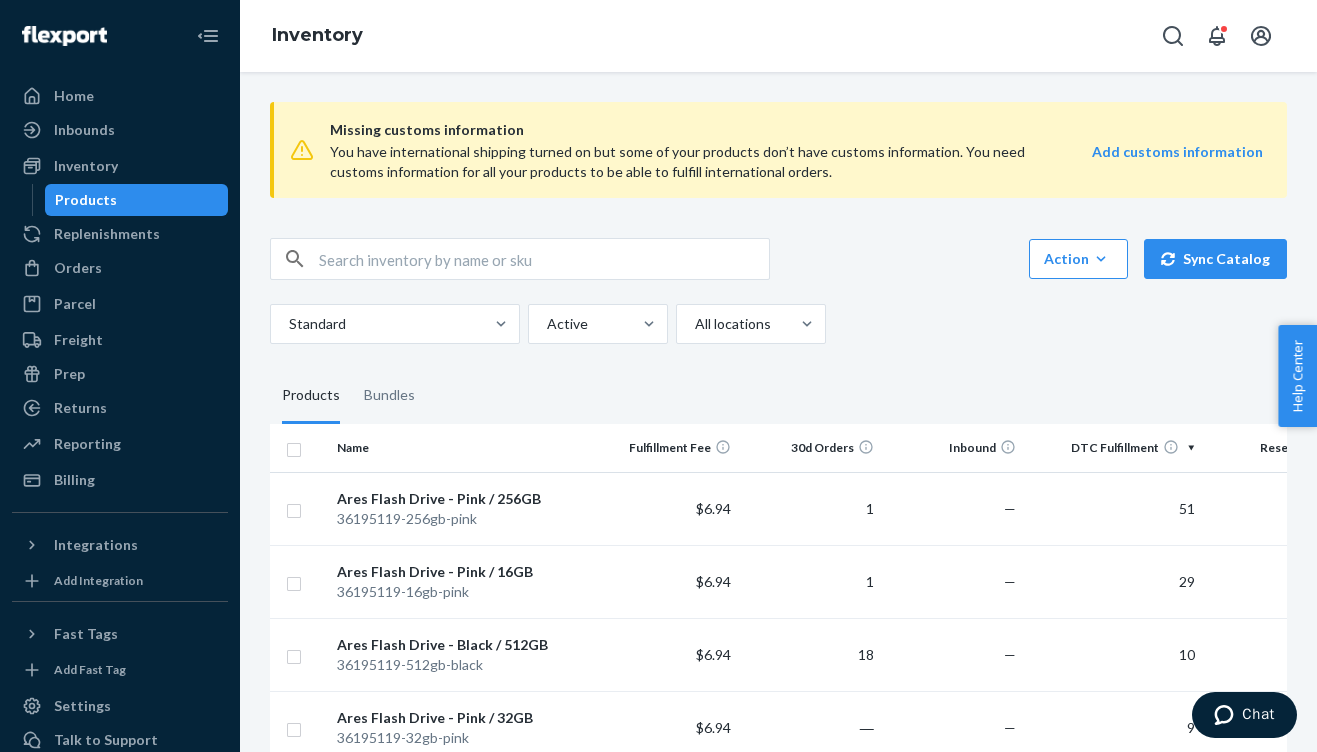 scroll, scrollTop: 306, scrollLeft: 0, axis: vertical 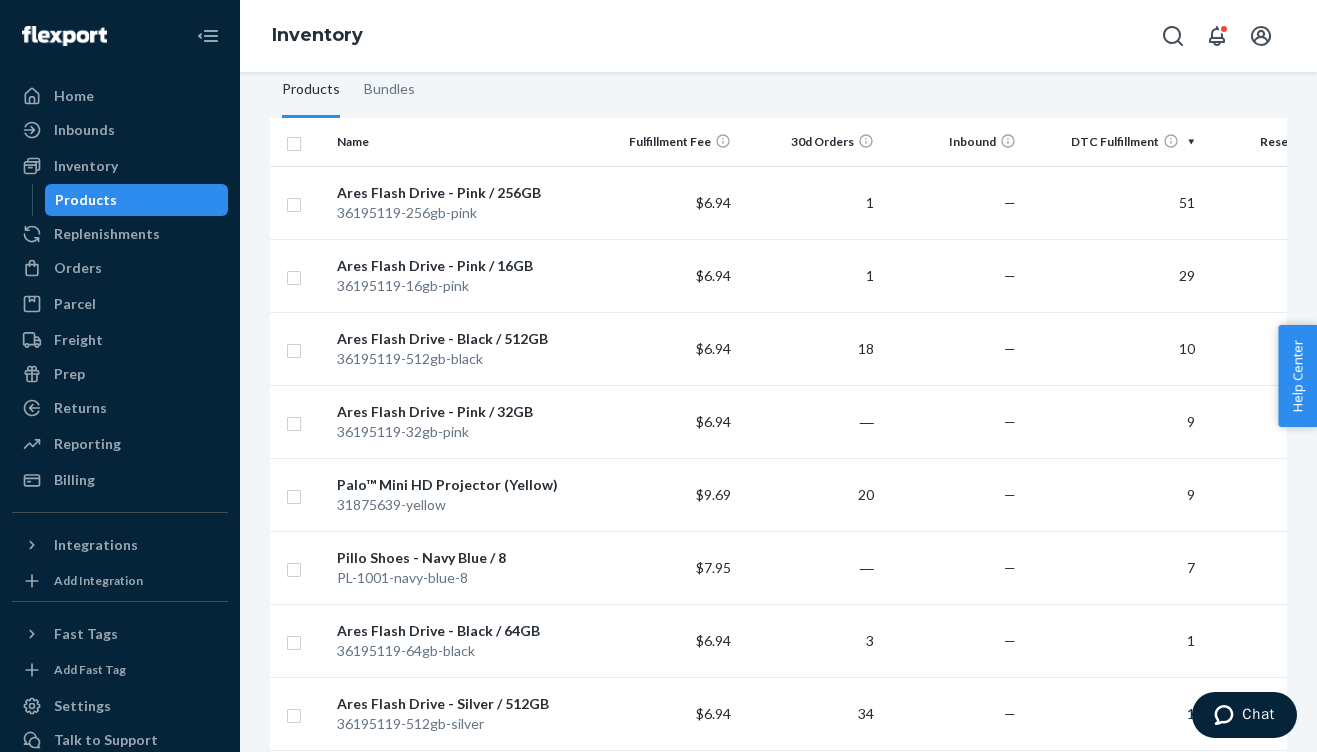 click on "Products" at bounding box center (137, 200) 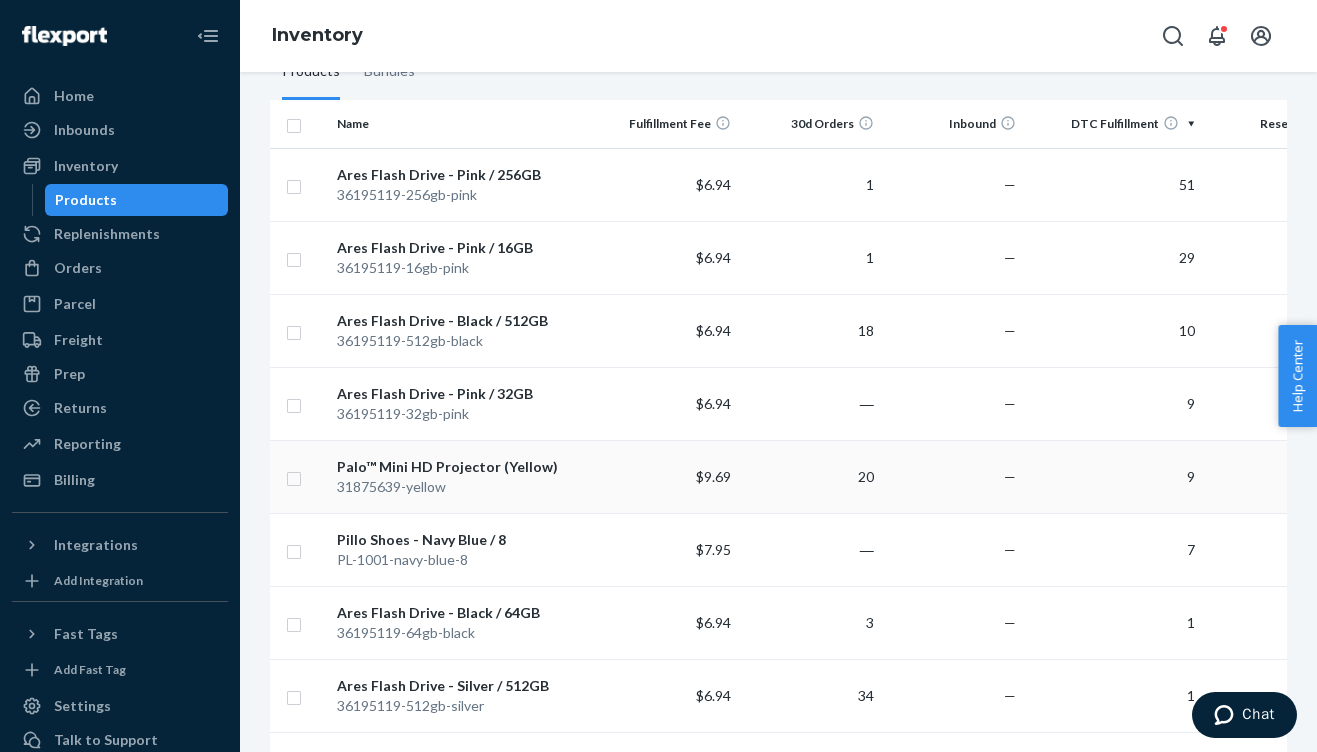 scroll, scrollTop: 204, scrollLeft: 0, axis: vertical 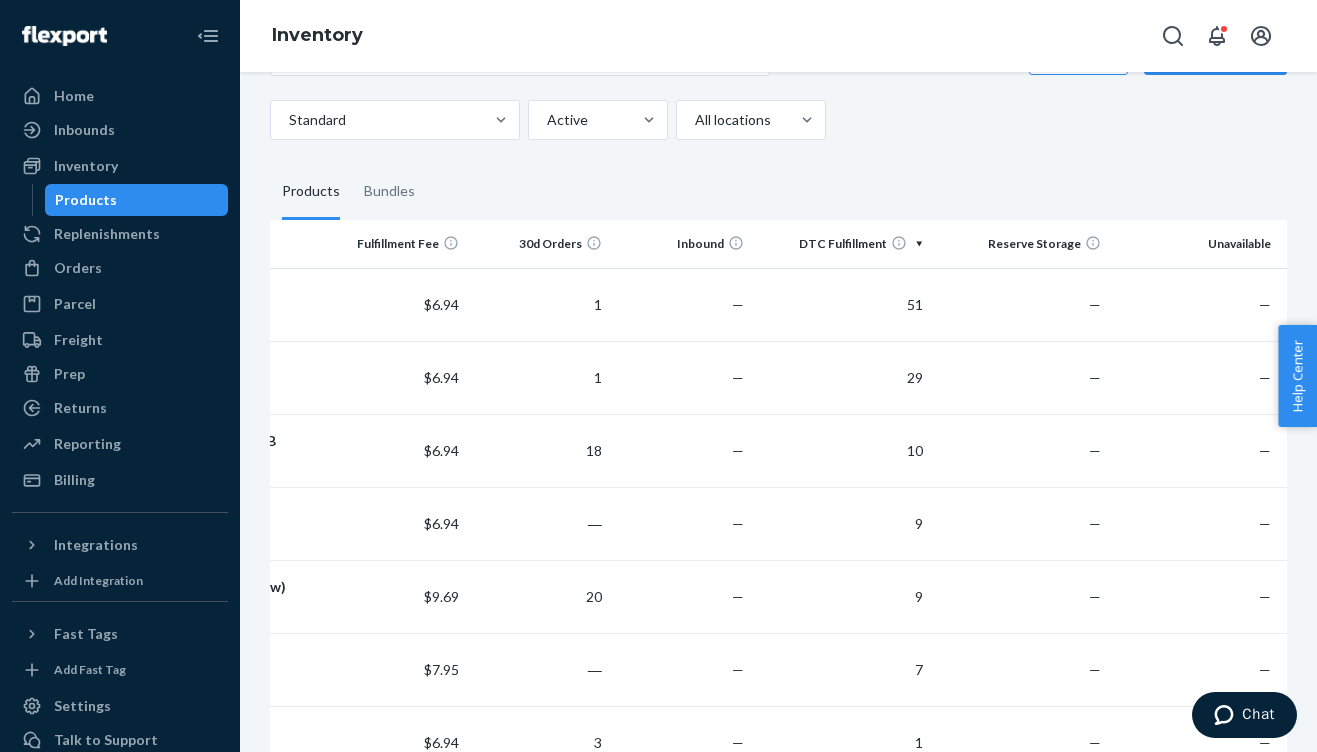 click on "Missing customs information You have international shipping turned on but some of your products don’t have customs information. You need customs information for all your products to be able to fulfill international orders. Add customs information Action Create product Create bundle Bulk create products Bulk update products Bulk update bundles Bulk update product alias attribute Sync Catalog Standard Active All locations Products Bundles Name Fulfillment Fee 30d Orders Inbound DTC Fulfillment Reserve Storage Unavailable Ares Flash Drive - Pink / 256GB 36195119-256gb-pink $6.94 1 — 51 — — Ares Flash Drive - Pink / 16GB 36195119-16gb-pink $6.94 1 — 29 — — Ares Flash Drive - Black / 512GB 36195119-512gb-black $6.94 18 — 10 — — Ares Flash Drive - Pink / 32GB 36195119-32gb-pink $6.94 ― — 9 — — Palo™ Mini HD Projector (Yellow) 31875639-yellow $9.69 20 — 9 — — Pillo Shoes - Navy Blue / 8 PL-1001-navy-blue-8 $7.95 ― — 7 — — Ares Flash Drive - Black / 64GB 36195119-64gb-black" at bounding box center (778, 2044) 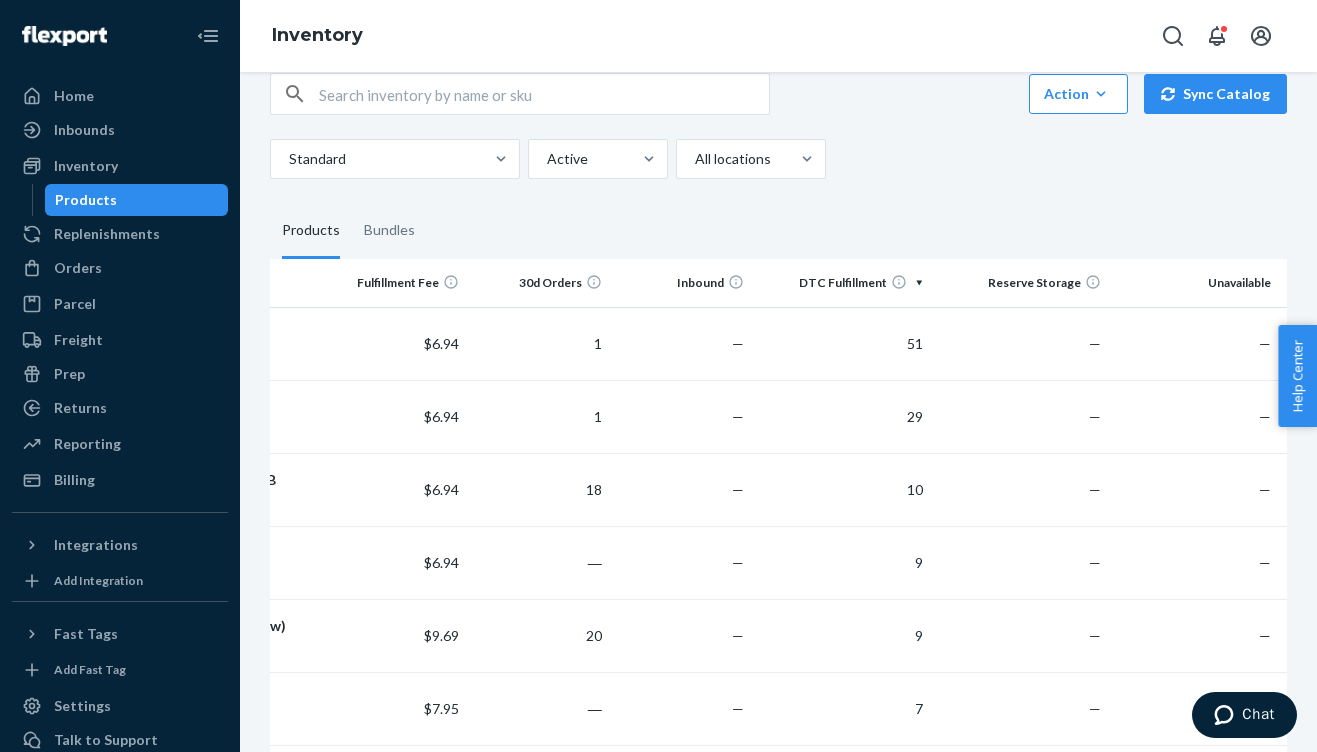 scroll, scrollTop: 0, scrollLeft: 0, axis: both 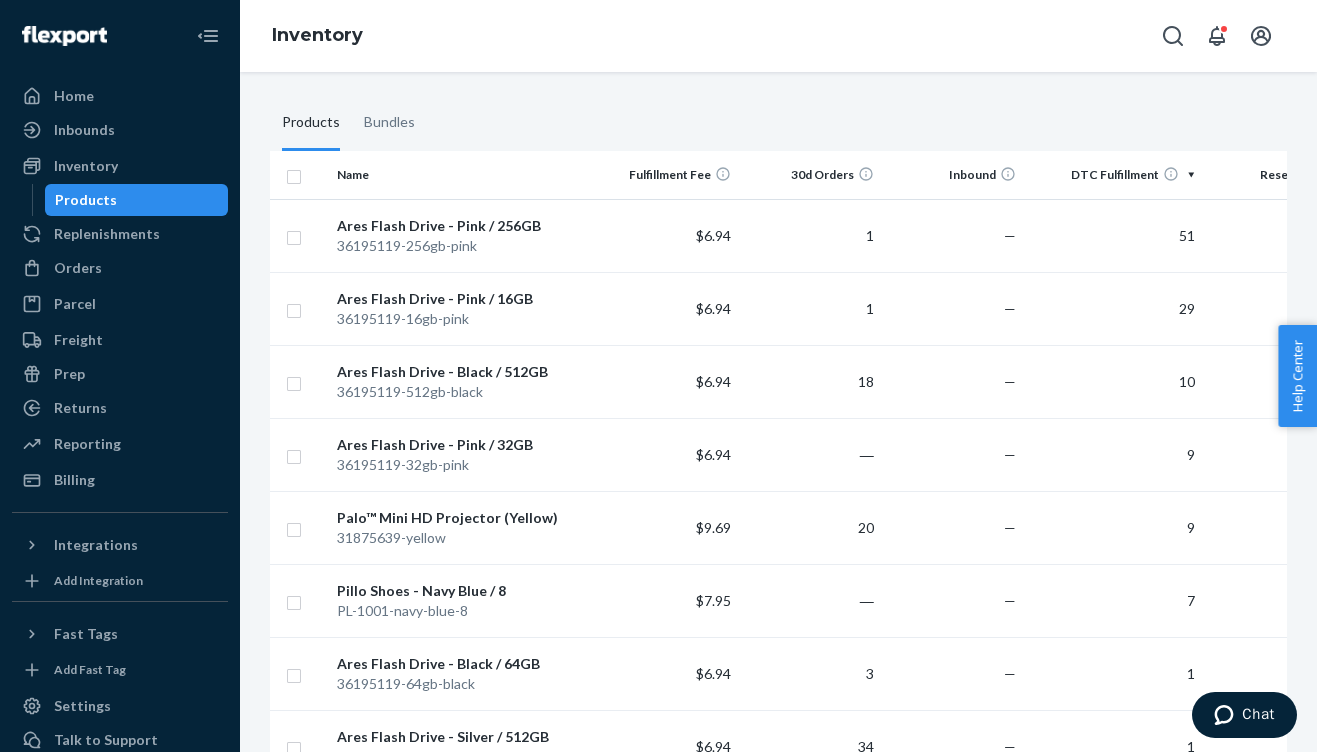 click on "Missing customs information You have international shipping turned on but some of your products don’t have customs information. You need customs information for all your products to be able to fulfill international orders. Add customs information Action Create product Create bundle Bulk create products Bulk update products Bulk update bundles Bulk update product alias attribute Sync Catalog Standard Active All locations Products Bundles Name Fulfillment Fee 30d Orders Inbound DTC Fulfillment Reserve Storage Unavailable Ares Flash Drive - Pink / 256GB 36195119-256gb-pink $6.94 1 — 51 — — Ares Flash Drive - Pink / 16GB 36195119-16gb-pink $6.94 1 — 29 — — Ares Flash Drive - Black / 512GB 36195119-512gb-black $6.94 18 — 10 — — Ares Flash Drive - Pink / 32GB 36195119-32gb-pink $6.94 ― — 9 — — Palo™ Mini HD Projector (Yellow) 31875639-yellow $9.69 20 — 9 — — Pillo Shoes - Navy Blue / 8 PL-1001-navy-blue-8 $7.95 ― — 7 — — Ares Flash Drive - Black / 64GB 36195119-64gb-black" at bounding box center [778, 1975] 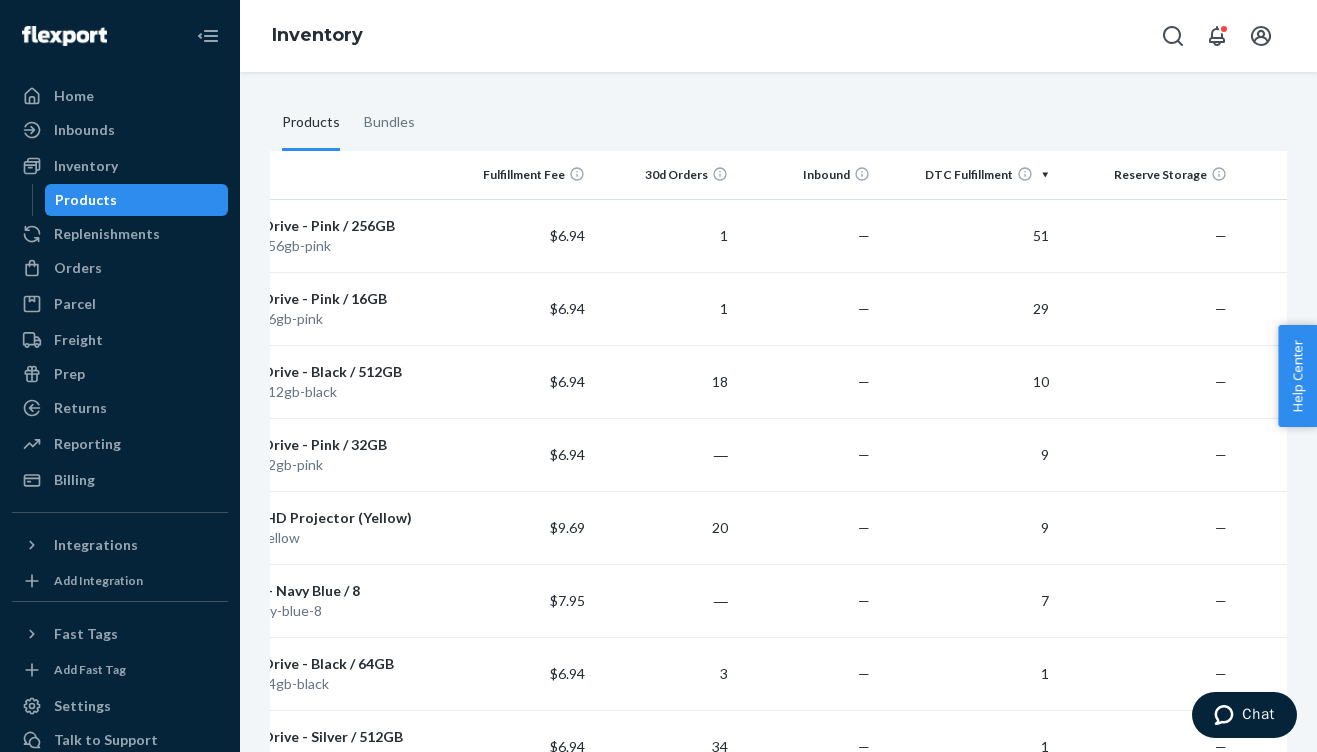 scroll, scrollTop: 0, scrollLeft: 0, axis: both 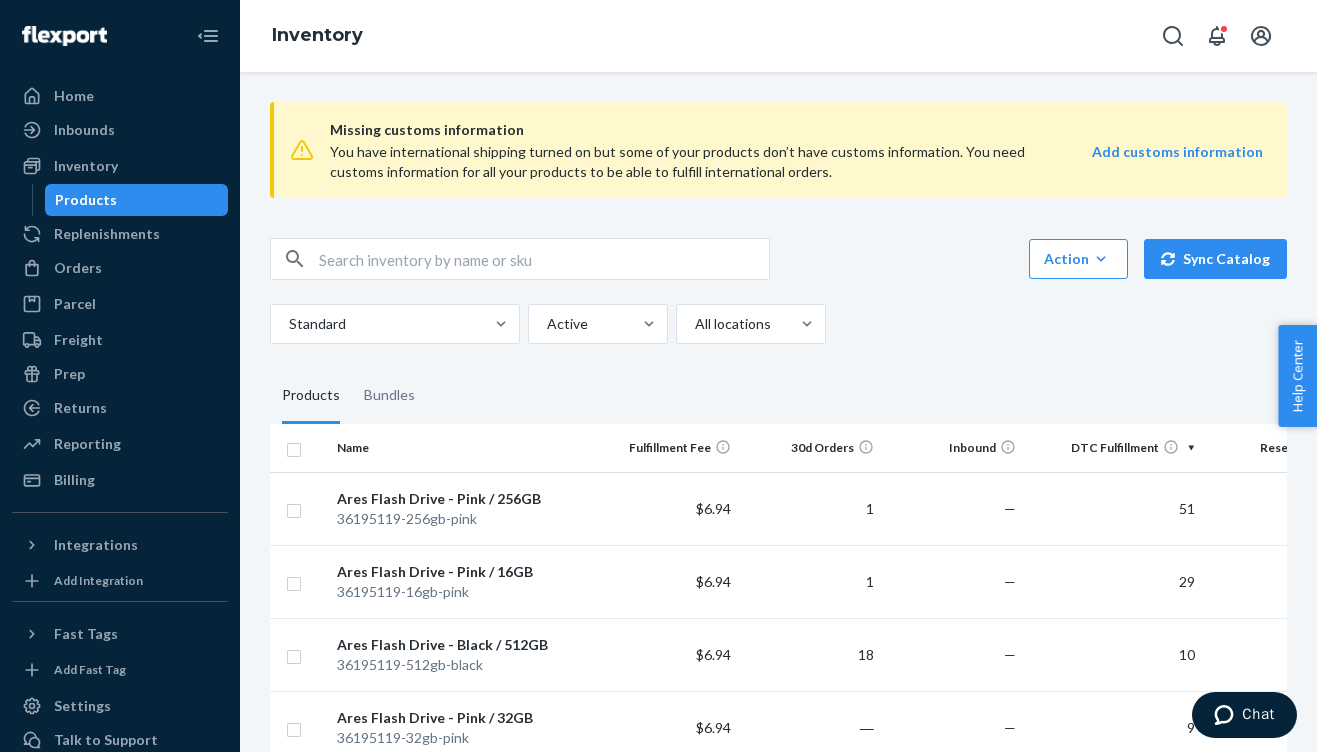 click at bounding box center (544, 259) 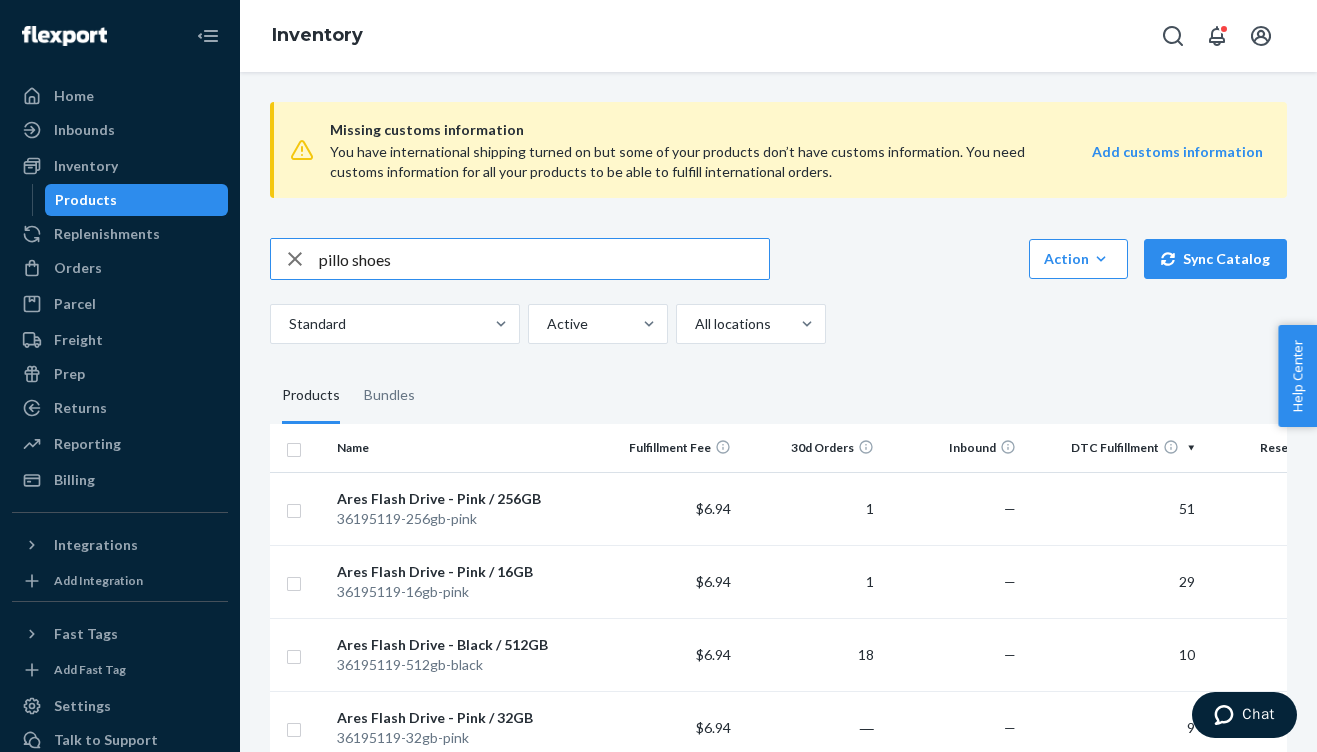 type on "pillo shoes" 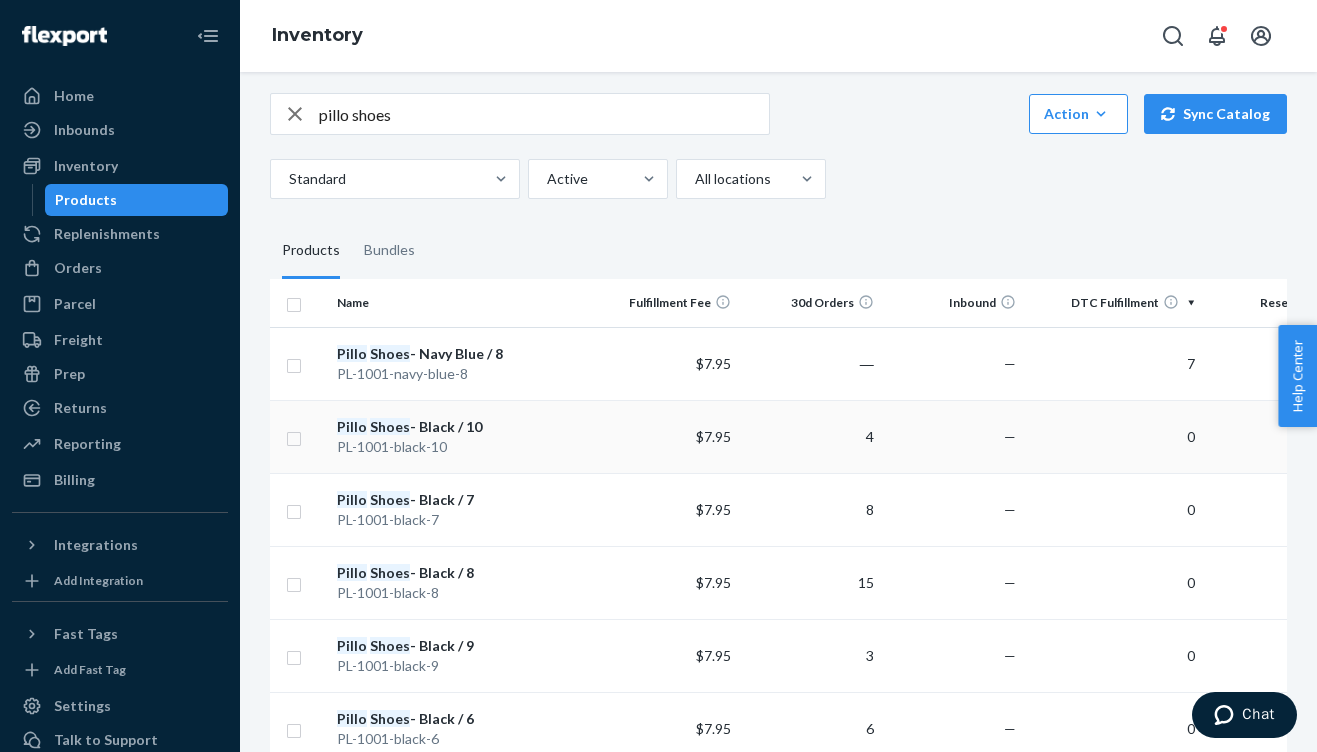 scroll, scrollTop: 49, scrollLeft: 0, axis: vertical 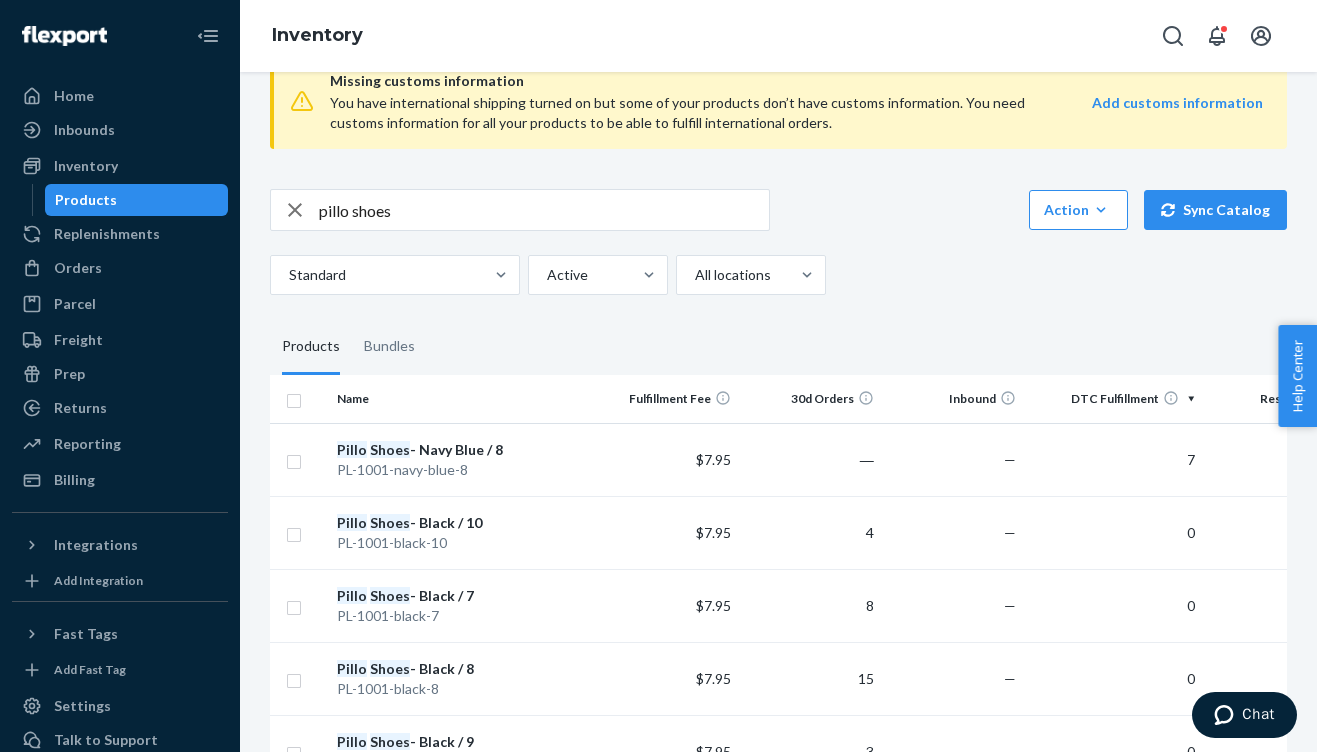 click on "Missing customs information You have international shipping turned on but some of your products don’t have customs information. You need customs information for all your products to be able to fulfill international orders. Add customs information pillo shoes Action Create product Create bundle Bulk create products Bulk update products Bulk update bundles Bulk update product alias attribute Sync Catalog Standard Active All locations Products Bundles Name Fulfillment Fee 30d Orders Inbound DTC Fulfillment Reserve Storage Unavailable Pillo   Shoes  - Navy Blue / 8 PL-1001-navy-blue-8 $7.95 ― — 7 — — Pillo   Shoes  - Black / 10 PL-1001-black-10 $7.95 4 — 0 — — Pillo   Shoes  - Black / 7 PL-1001-black-7 $7.95 8 — 0 — — Pillo   Shoes  - Black / 8 PL-1001-black-8 $7.95 15 — 0 — — Pillo   Shoes  - Black / 9 PL-1001-black-9 $7.95 3 — 0 — — Pillo   Shoes  - Black / 6 PL-1001-black-6 $7.95 6 — 0 — — Pillo   Shoes  - Navy Blue / 9 PL-1001-navy-blue-9 $7.95 5 — 0 — — Pillo   7" at bounding box center (778, 649) 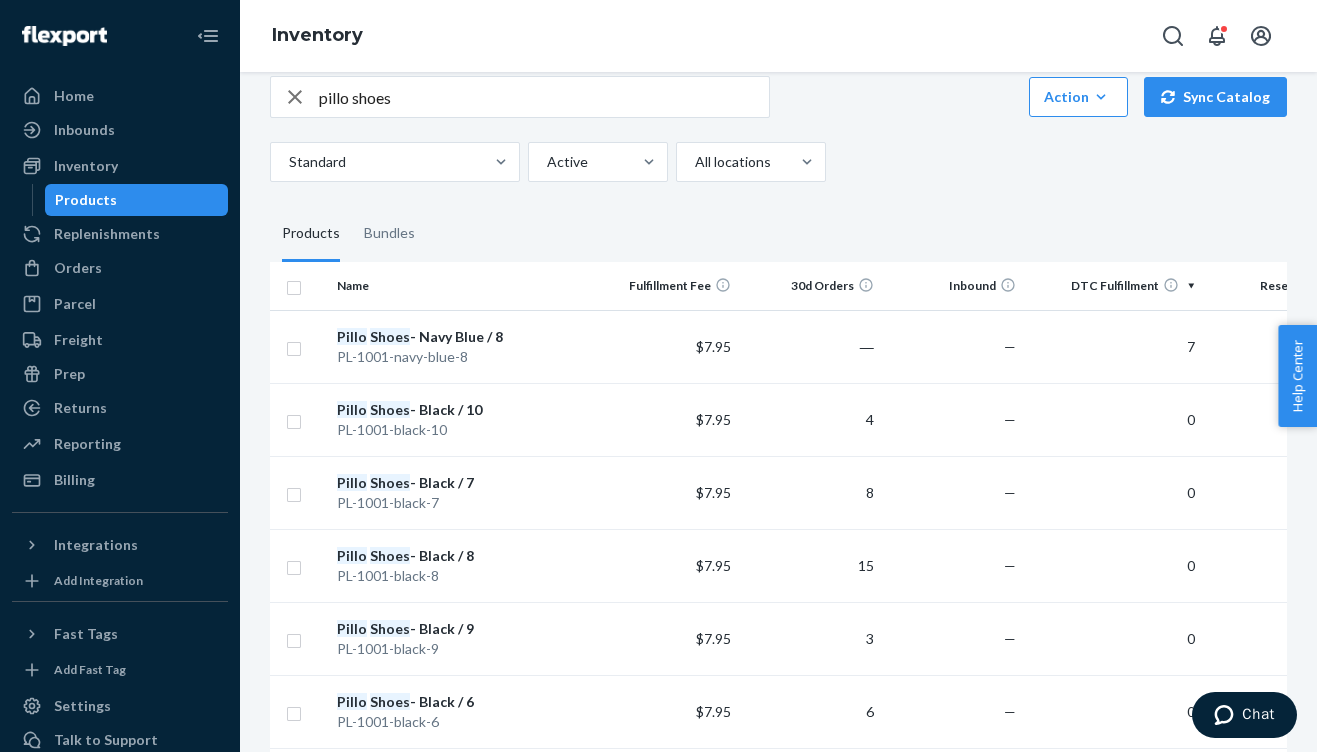 scroll, scrollTop: 49, scrollLeft: 0, axis: vertical 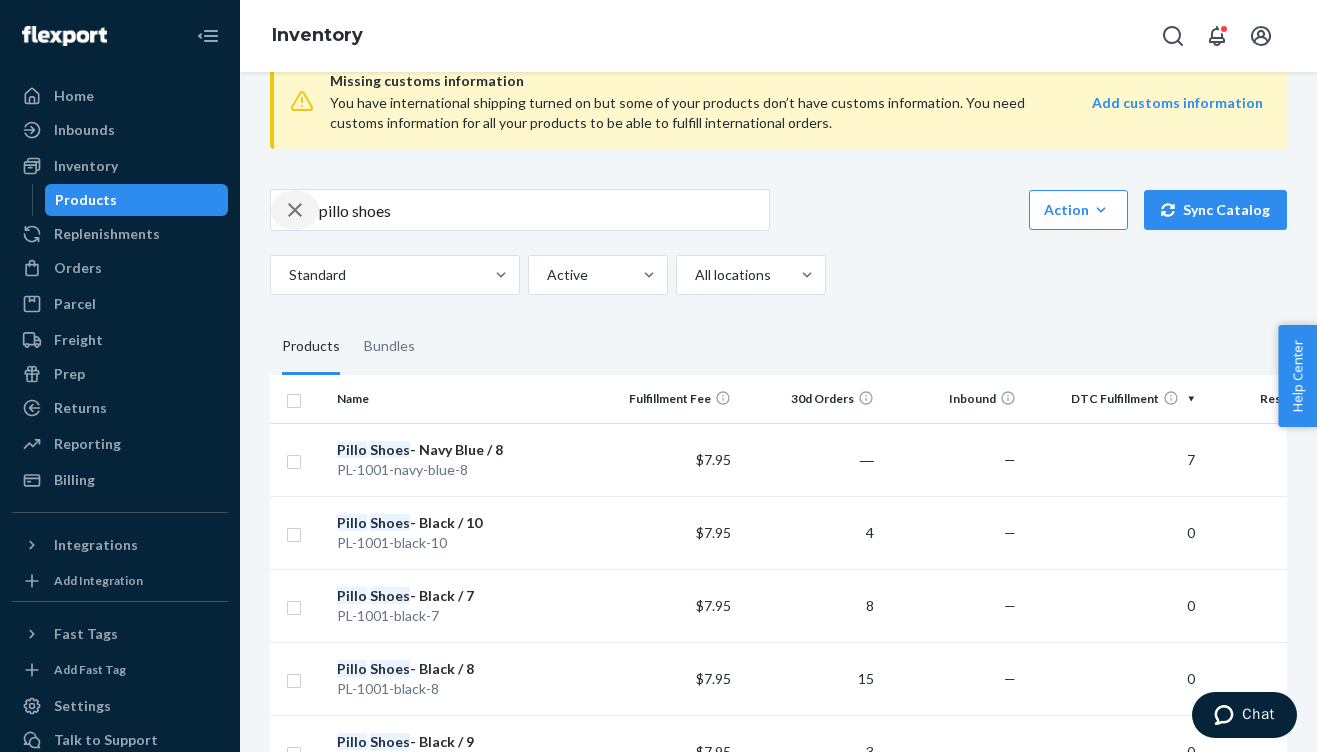 click 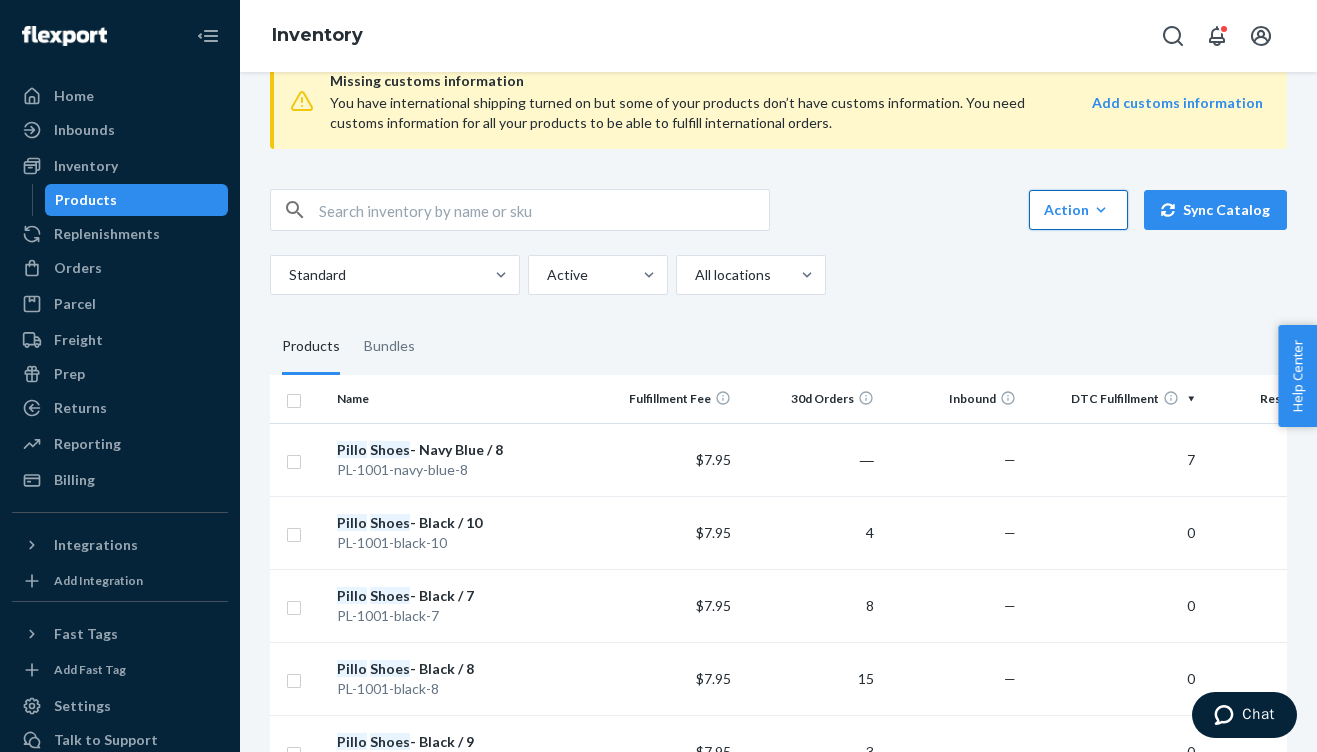 click on "Action Create product Create bundle Bulk create products Bulk update products Bulk update bundles Bulk update product alias attribute" at bounding box center (1078, 210) 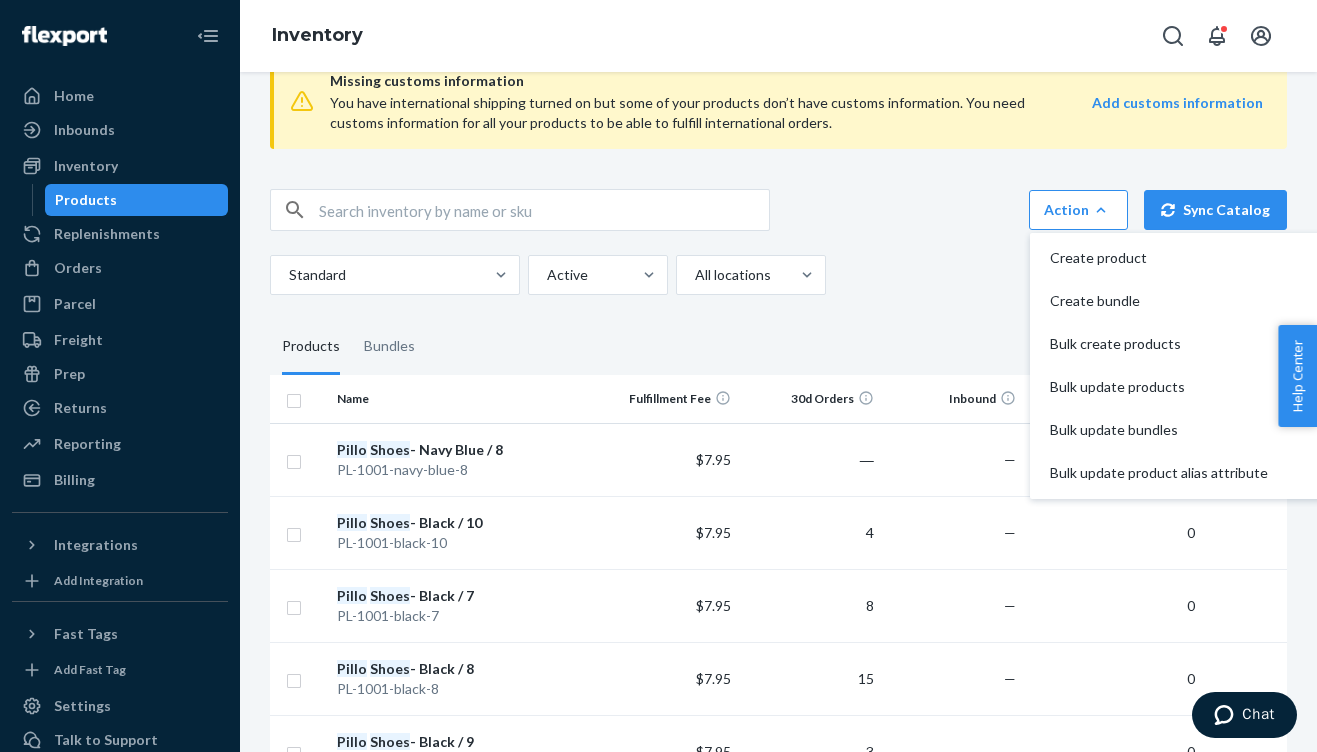 click on "Action Create product Create bundle Bulk create products Bulk update products Bulk update bundles Bulk update product alias attribute Sync Catalog Standard Active All locations" at bounding box center (778, 242) 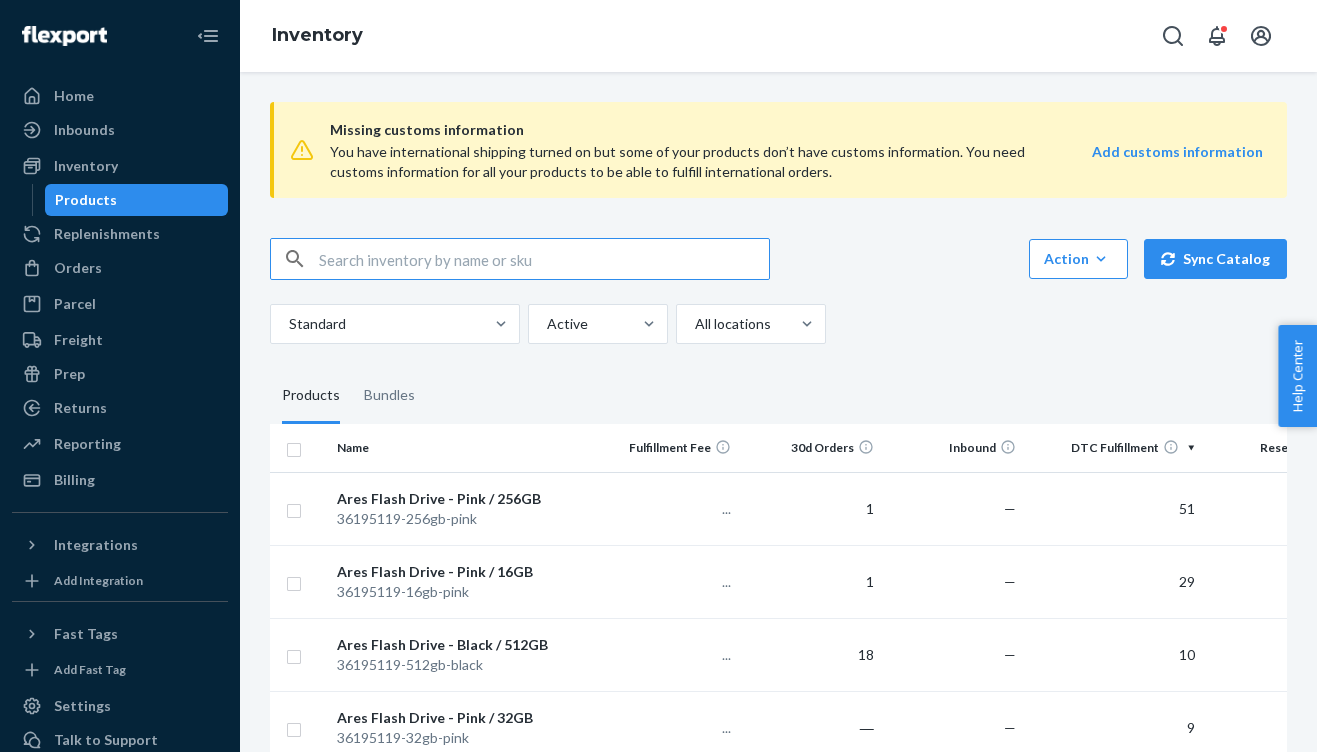 scroll, scrollTop: 0, scrollLeft: 0, axis: both 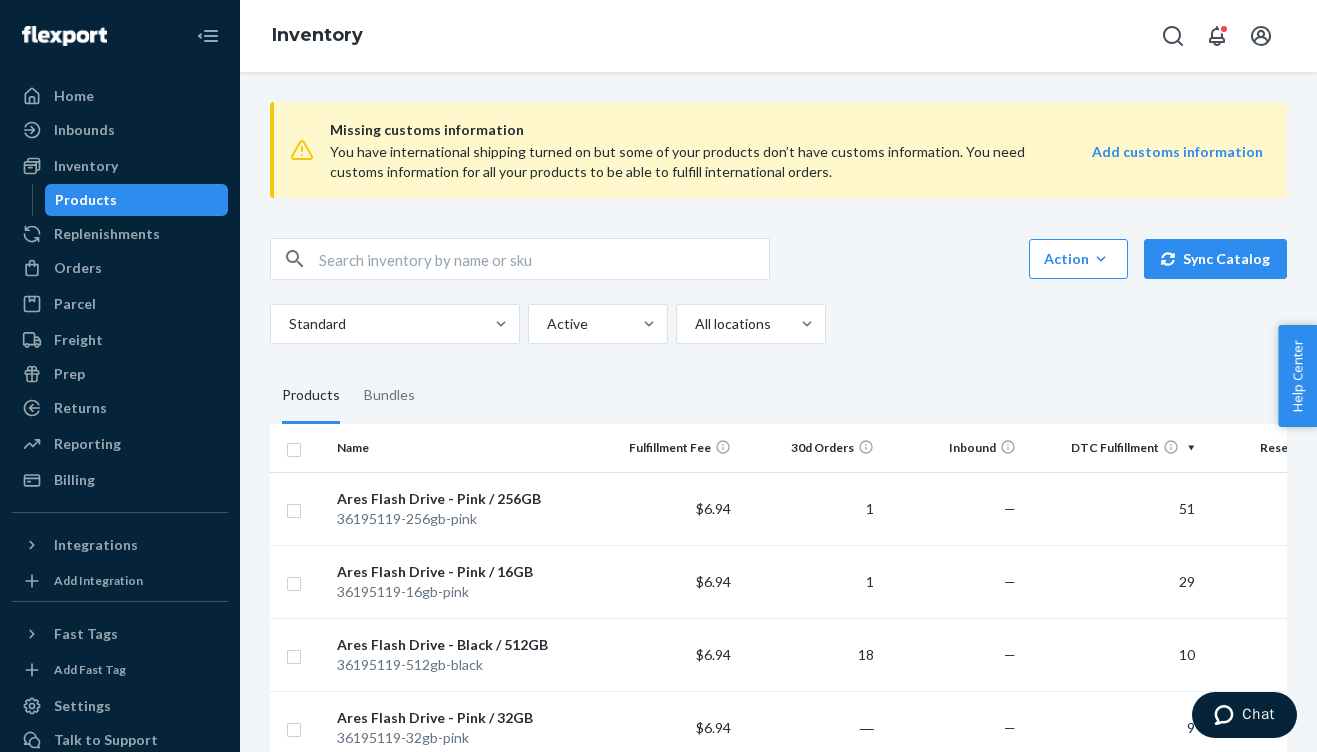 click on "Fulfillment Fee" at bounding box center (668, 448) 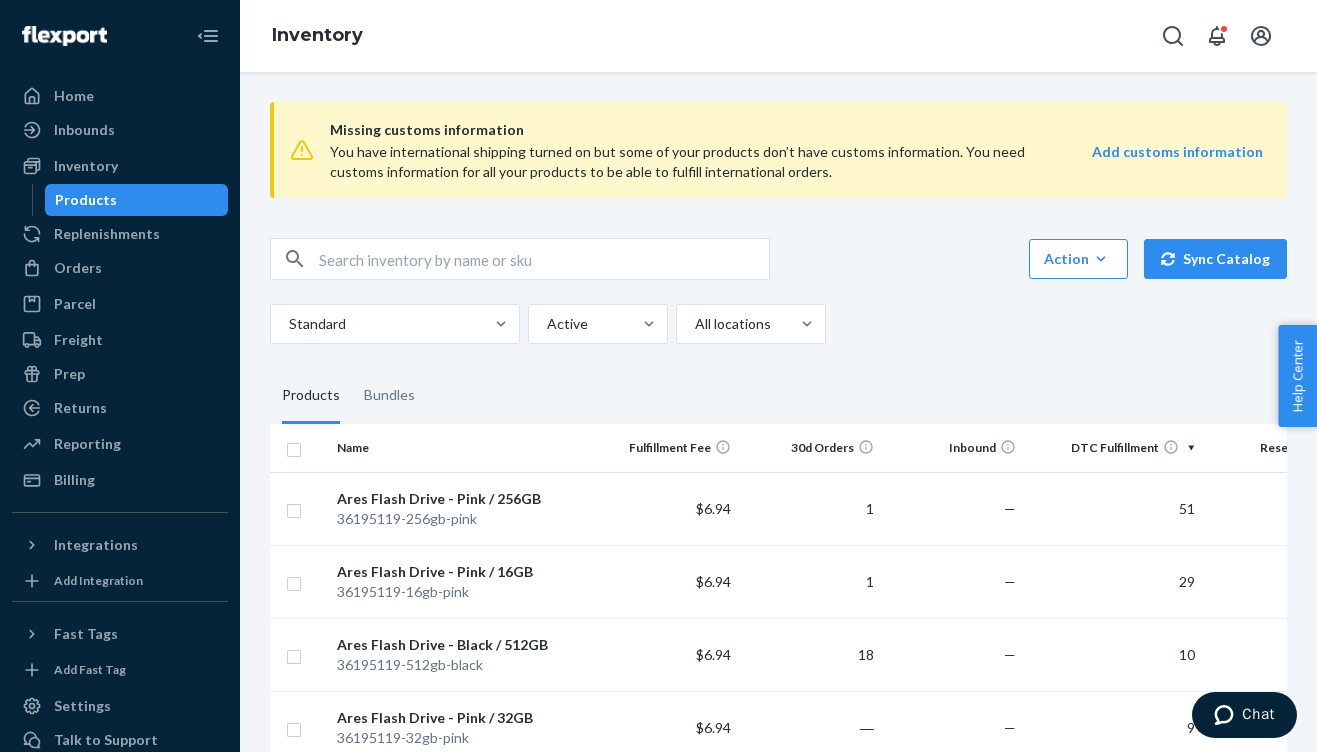 click on "DTC Fulfillment" at bounding box center [1113, 448] 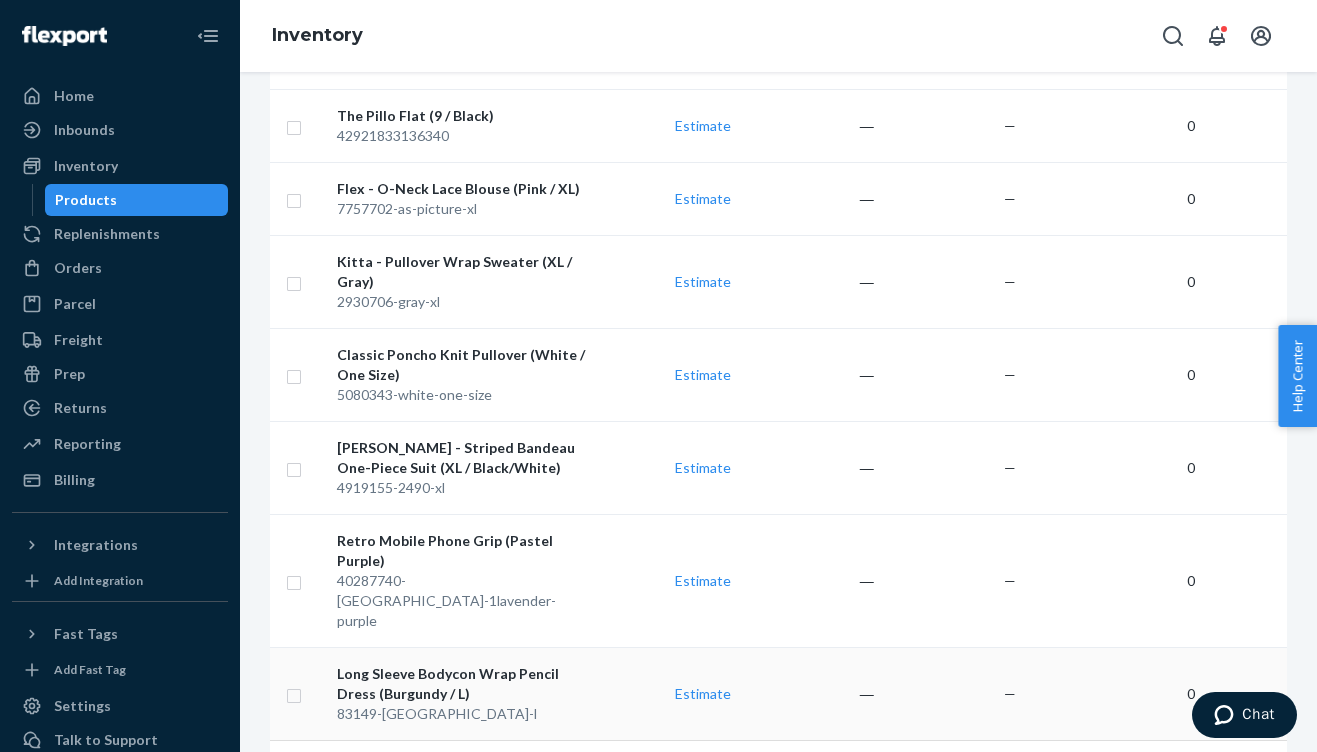 scroll, scrollTop: 3559, scrollLeft: 0, axis: vertical 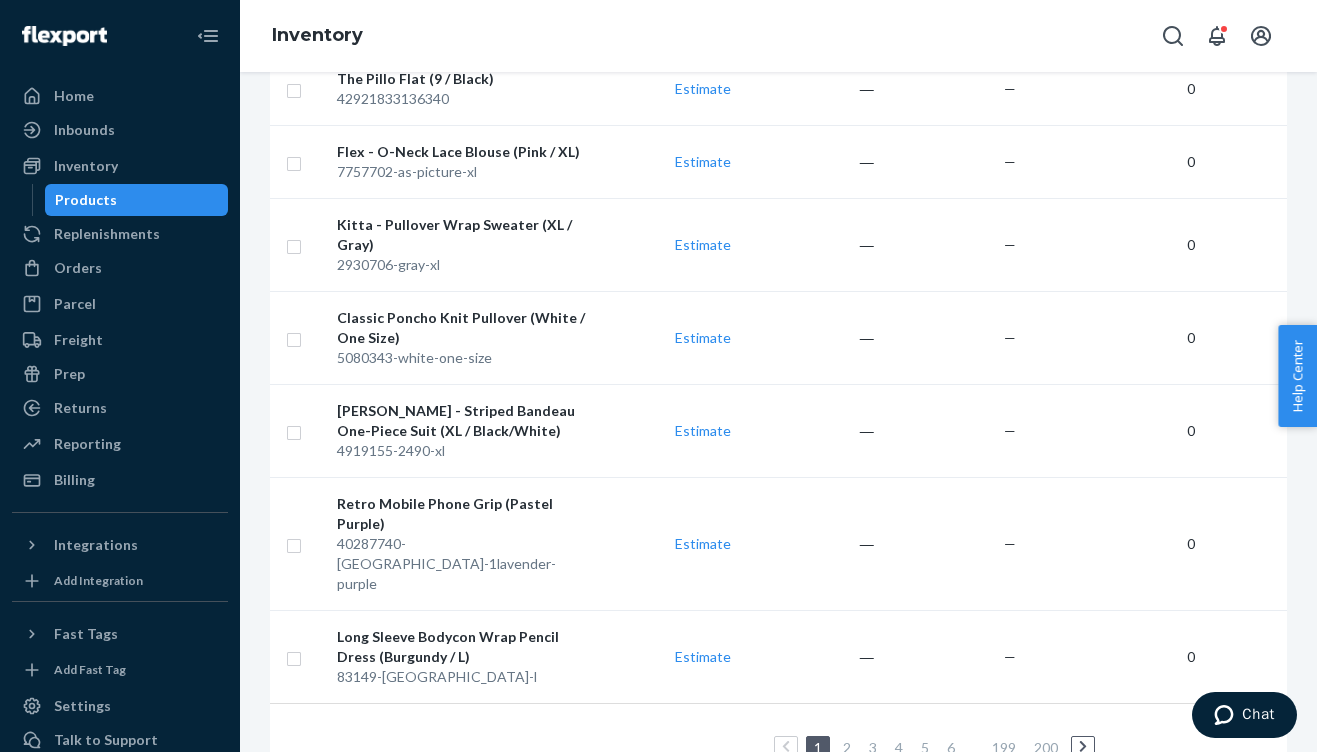 click on "2" at bounding box center [847, 747] 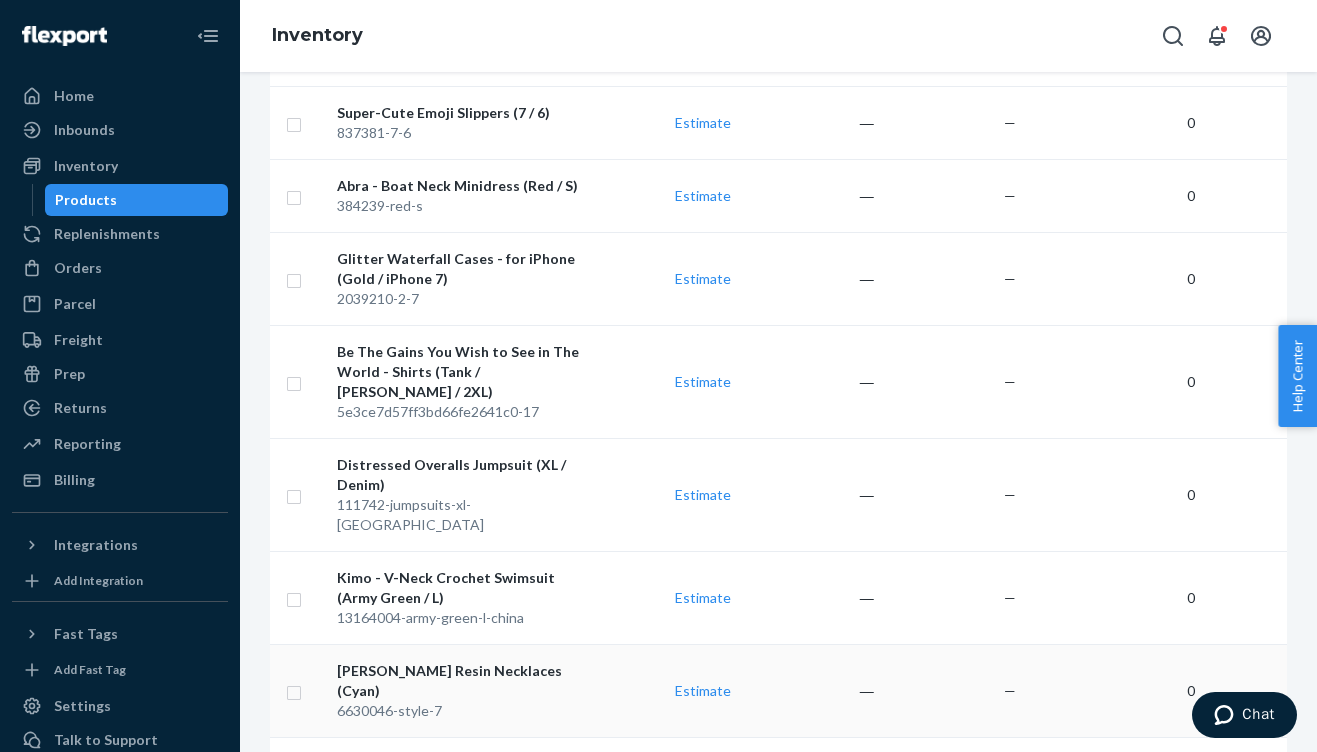 scroll, scrollTop: 4379, scrollLeft: 0, axis: vertical 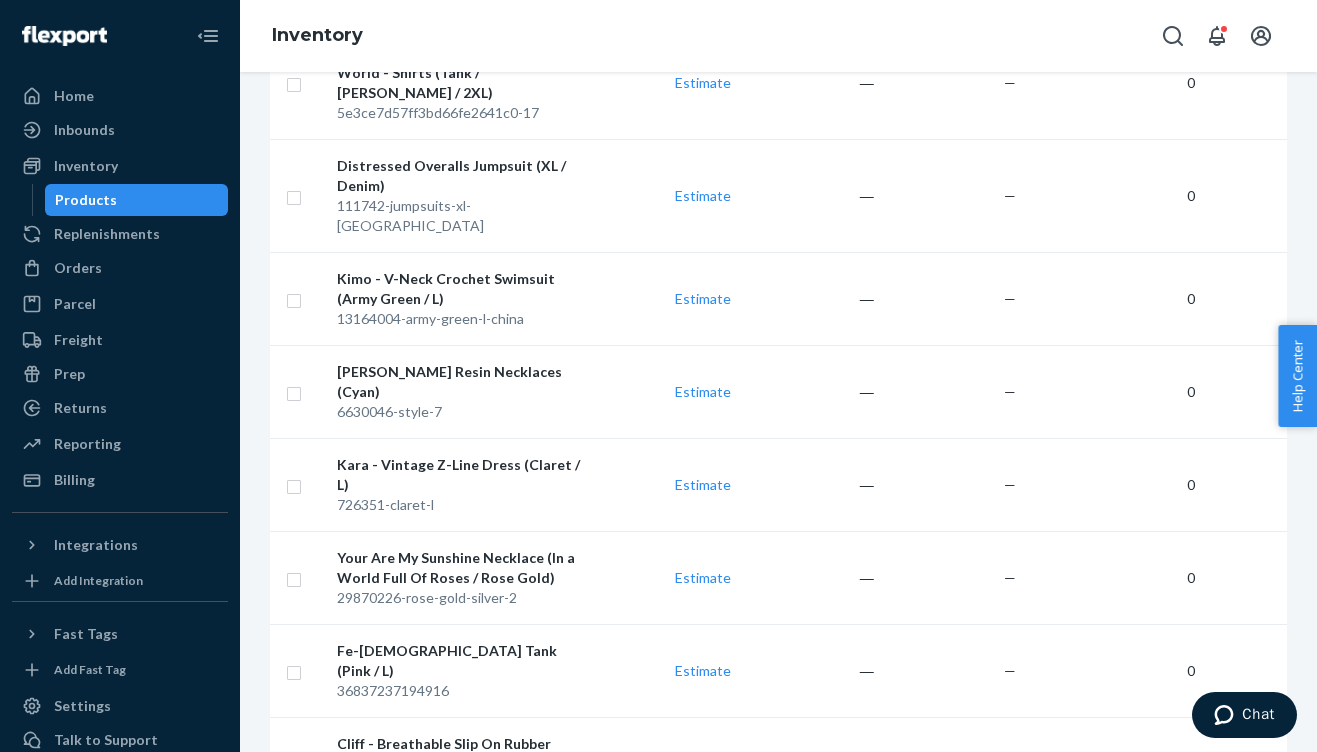 click on "3" at bounding box center (873, 927) 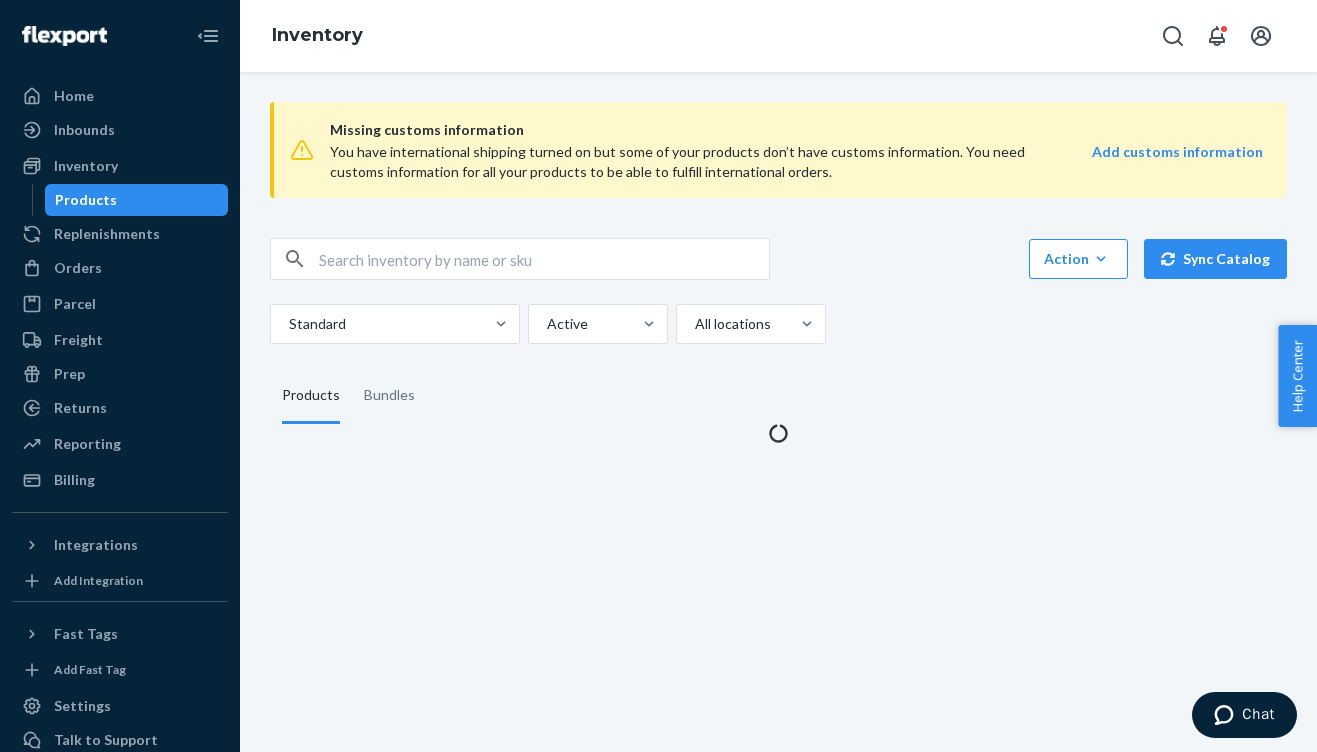 scroll, scrollTop: 0, scrollLeft: 0, axis: both 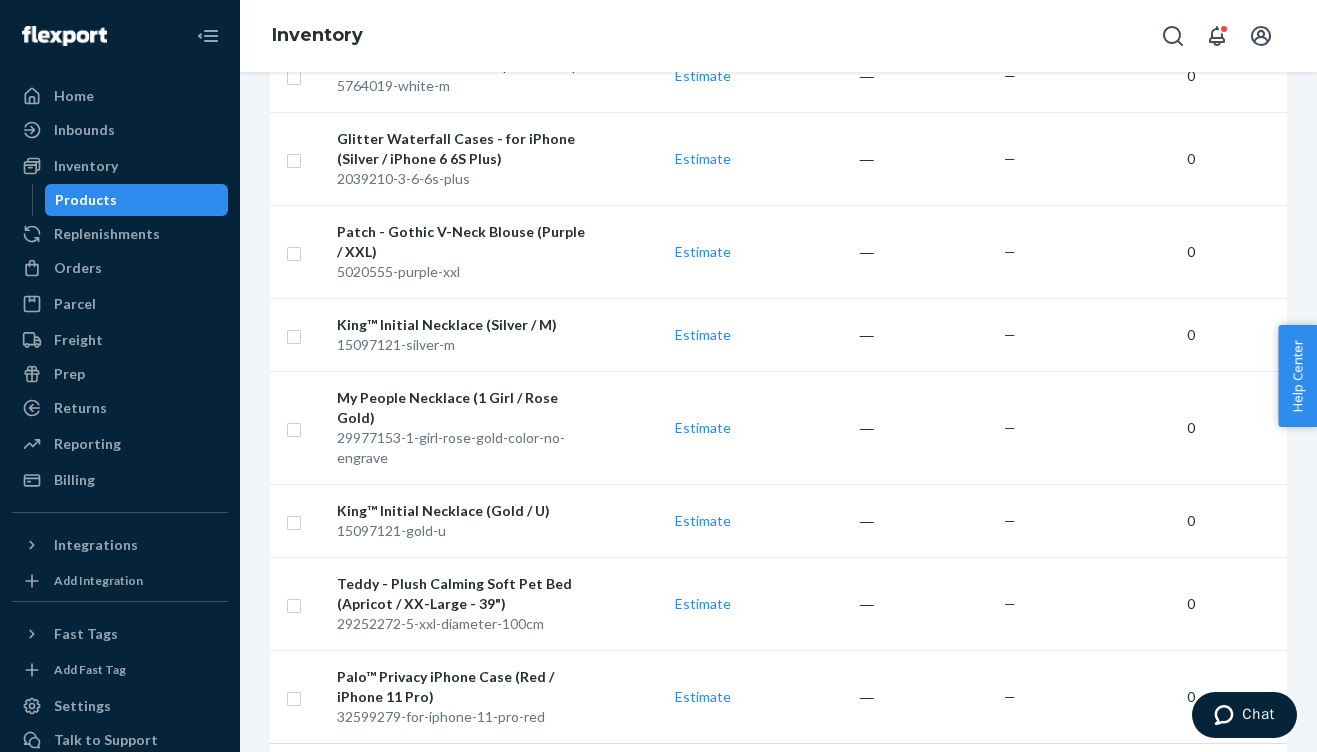 click on "2" at bounding box center (841, 787) 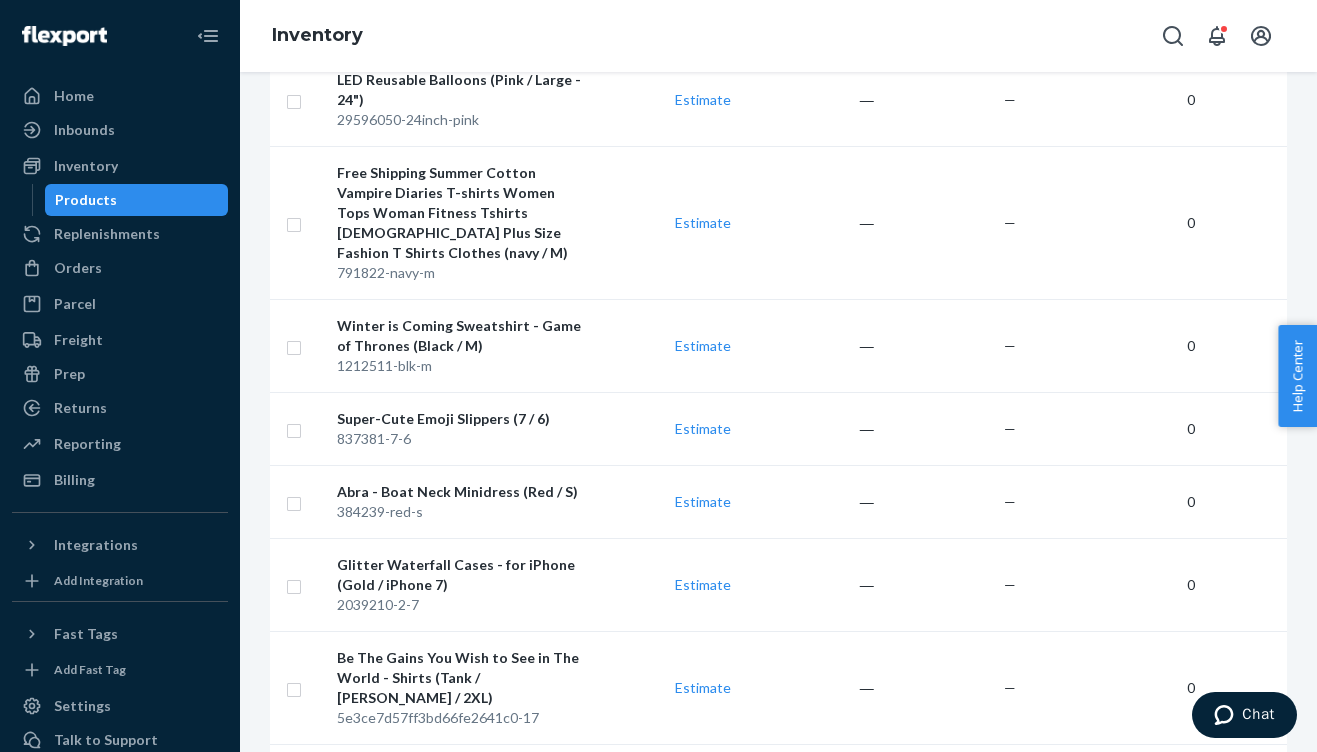 scroll, scrollTop: 4379, scrollLeft: 0, axis: vertical 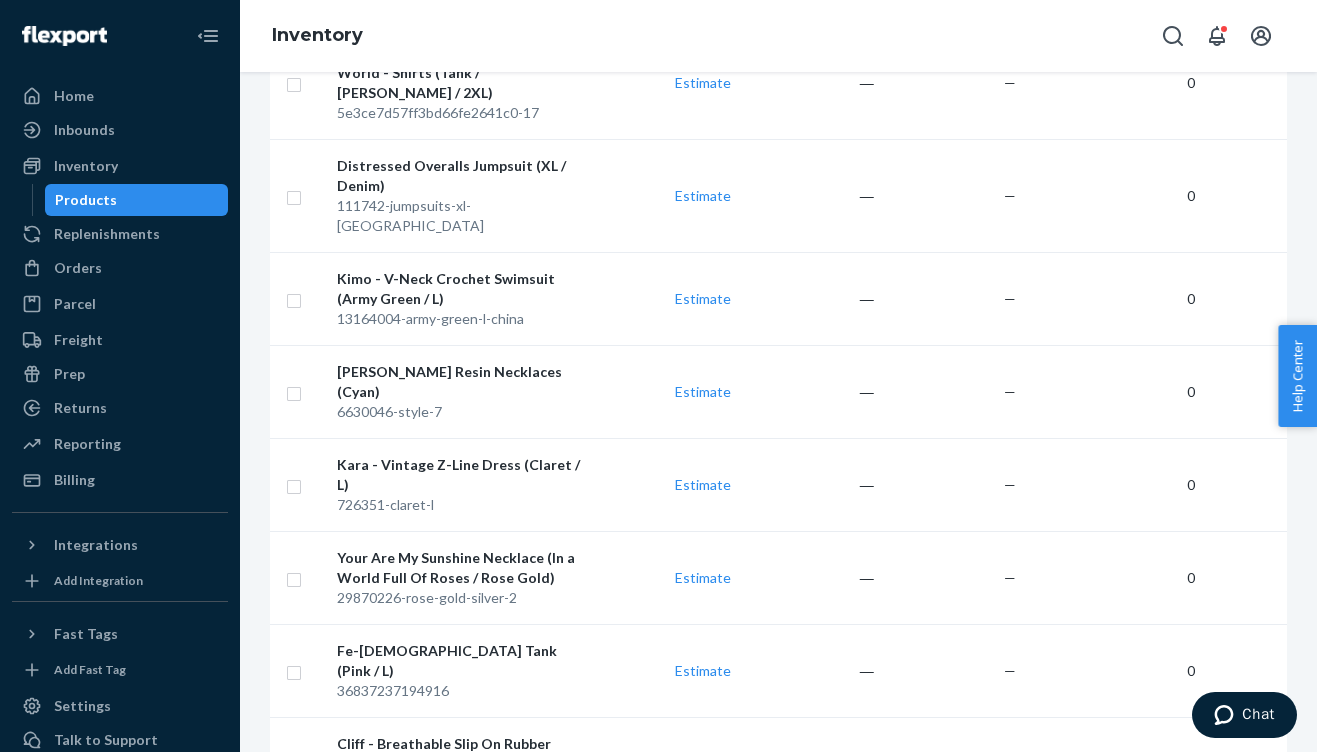 click on "1" at bounding box center [815, 927] 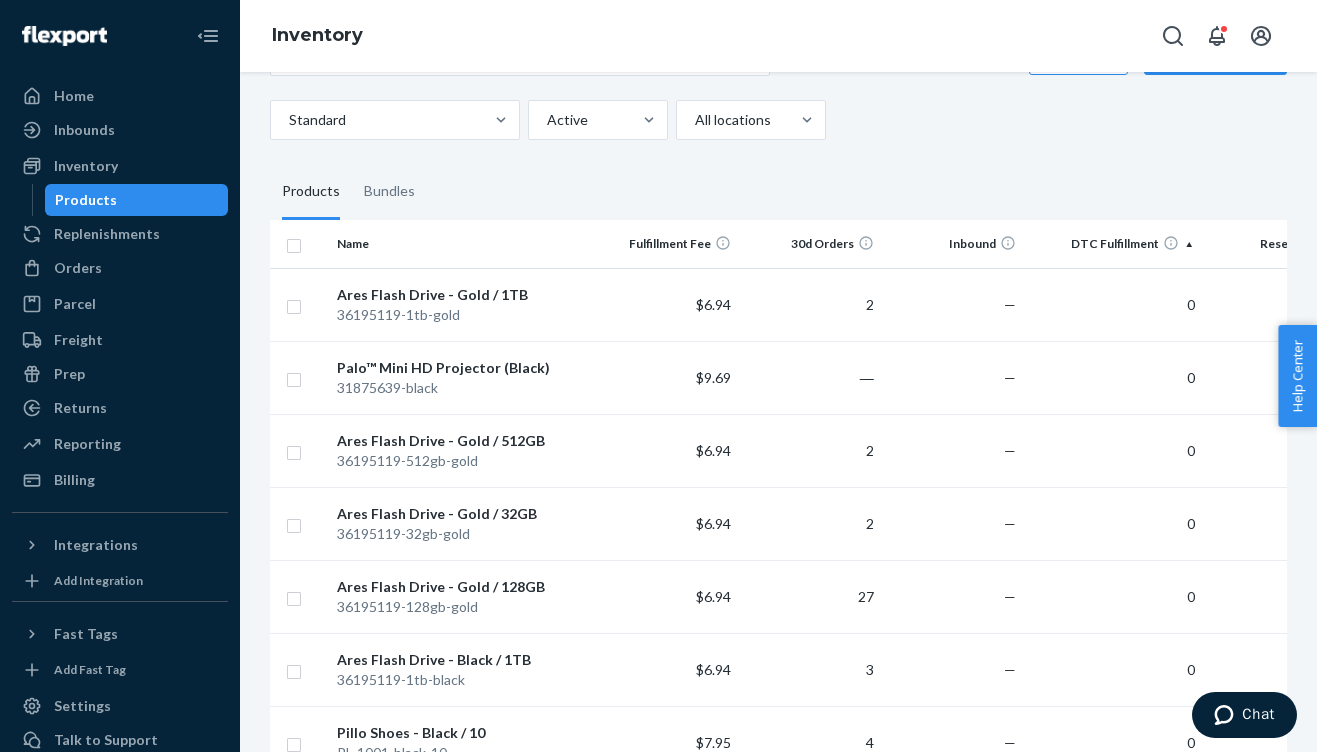scroll, scrollTop: 0, scrollLeft: 0, axis: both 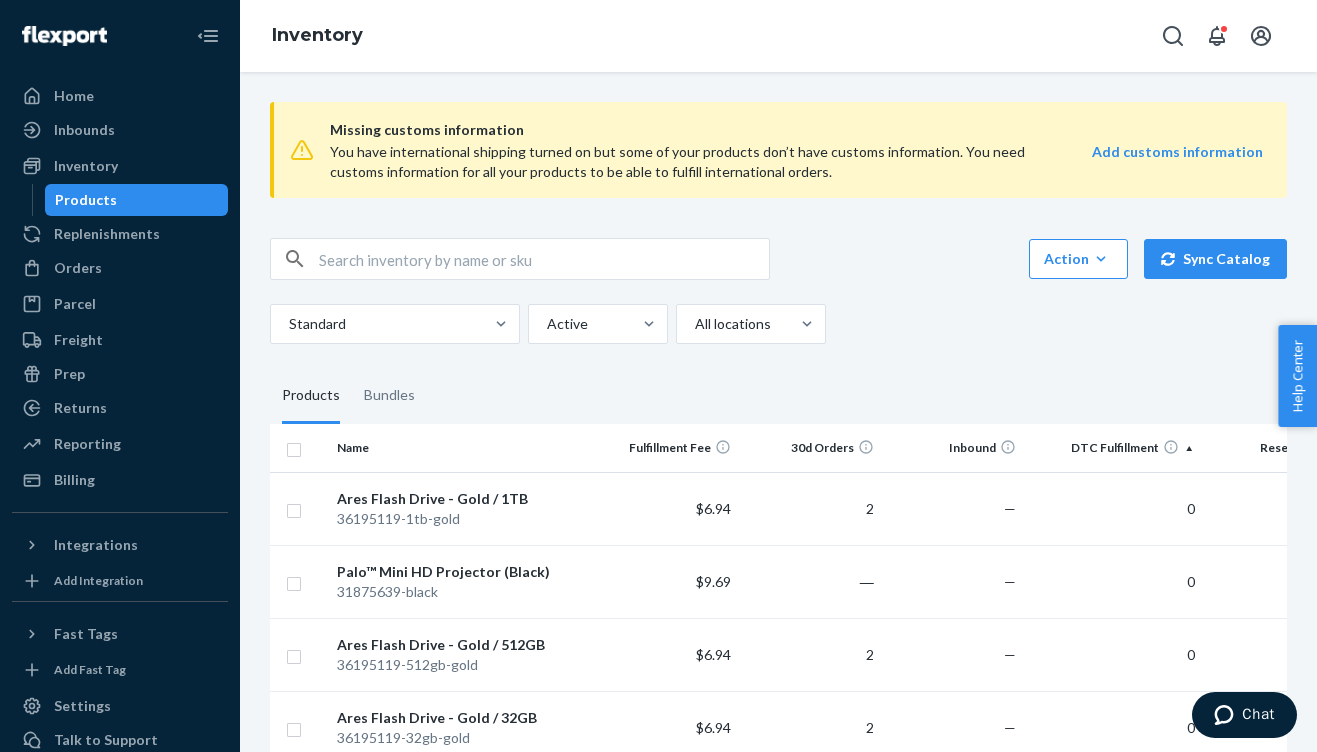 click on "DTC Fulfillment" at bounding box center [1113, 448] 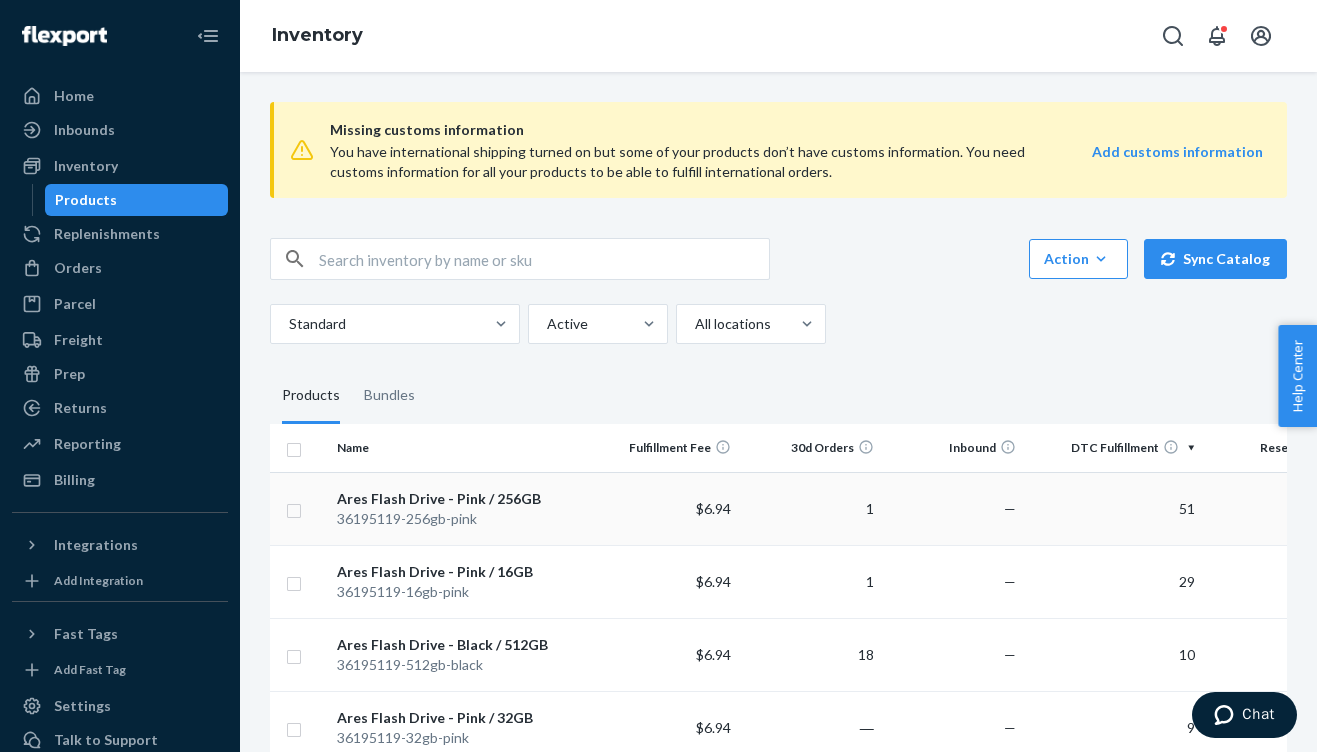 click on "51" at bounding box center [1113, 508] 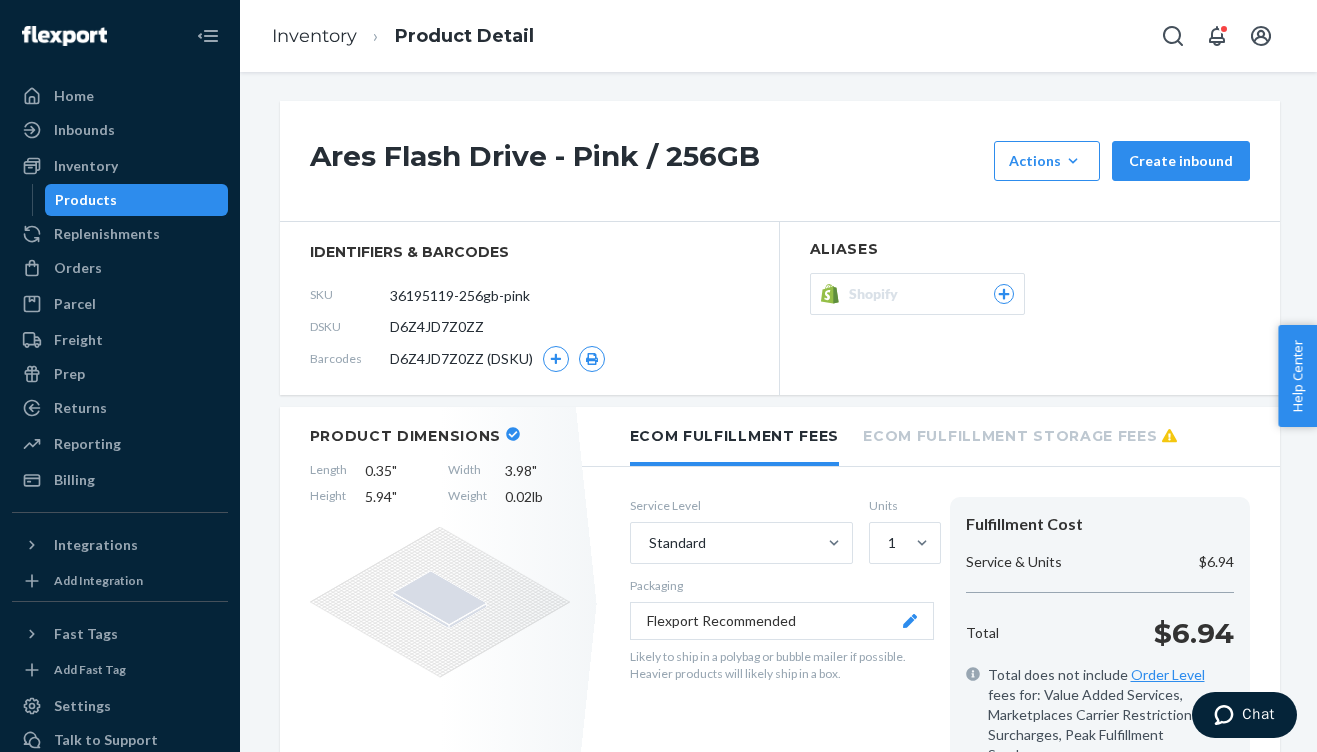 scroll, scrollTop: 0, scrollLeft: 0, axis: both 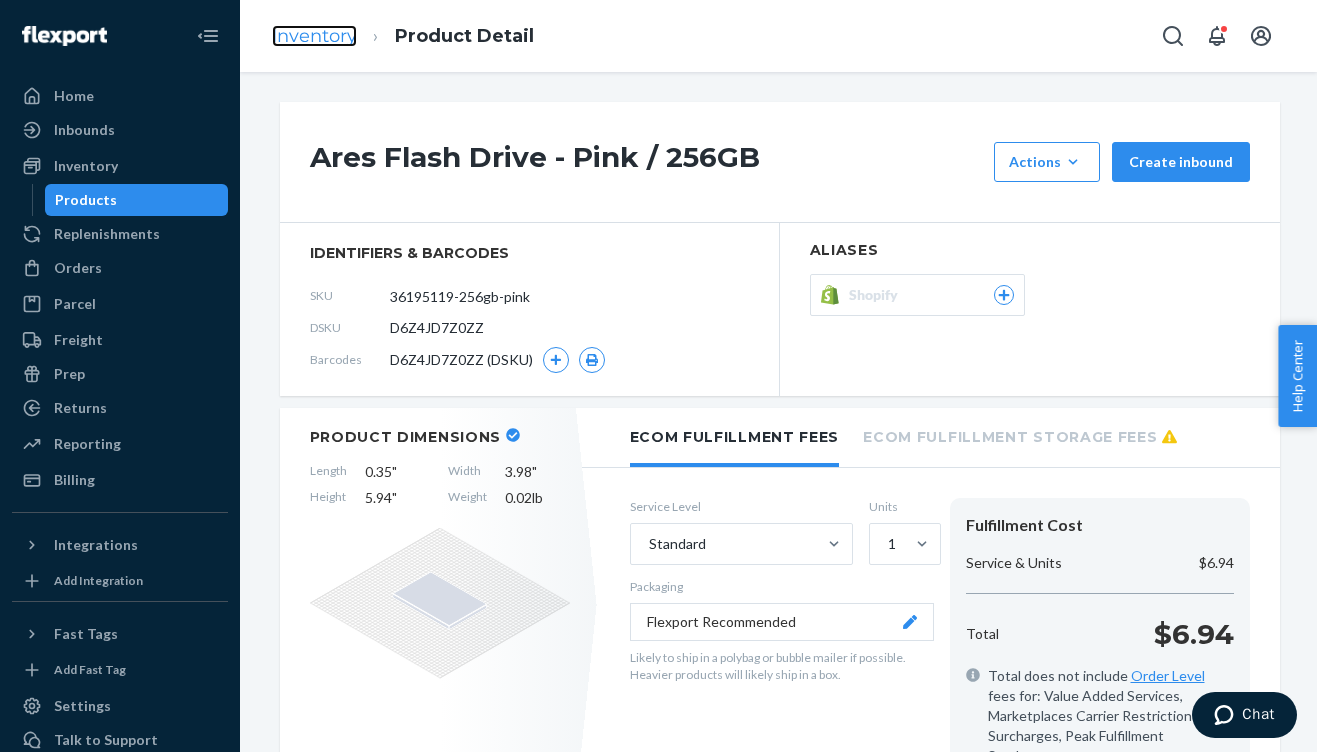 click on "Inventory" at bounding box center (314, 36) 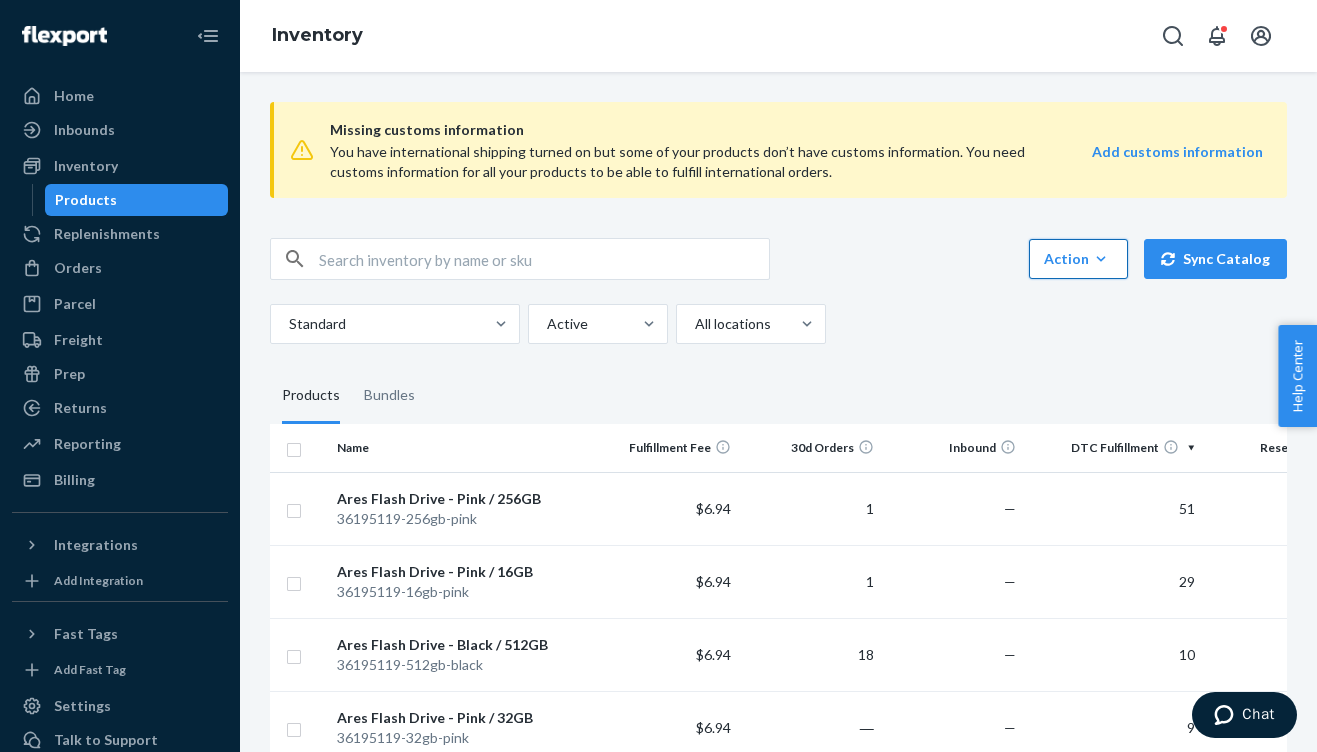 click 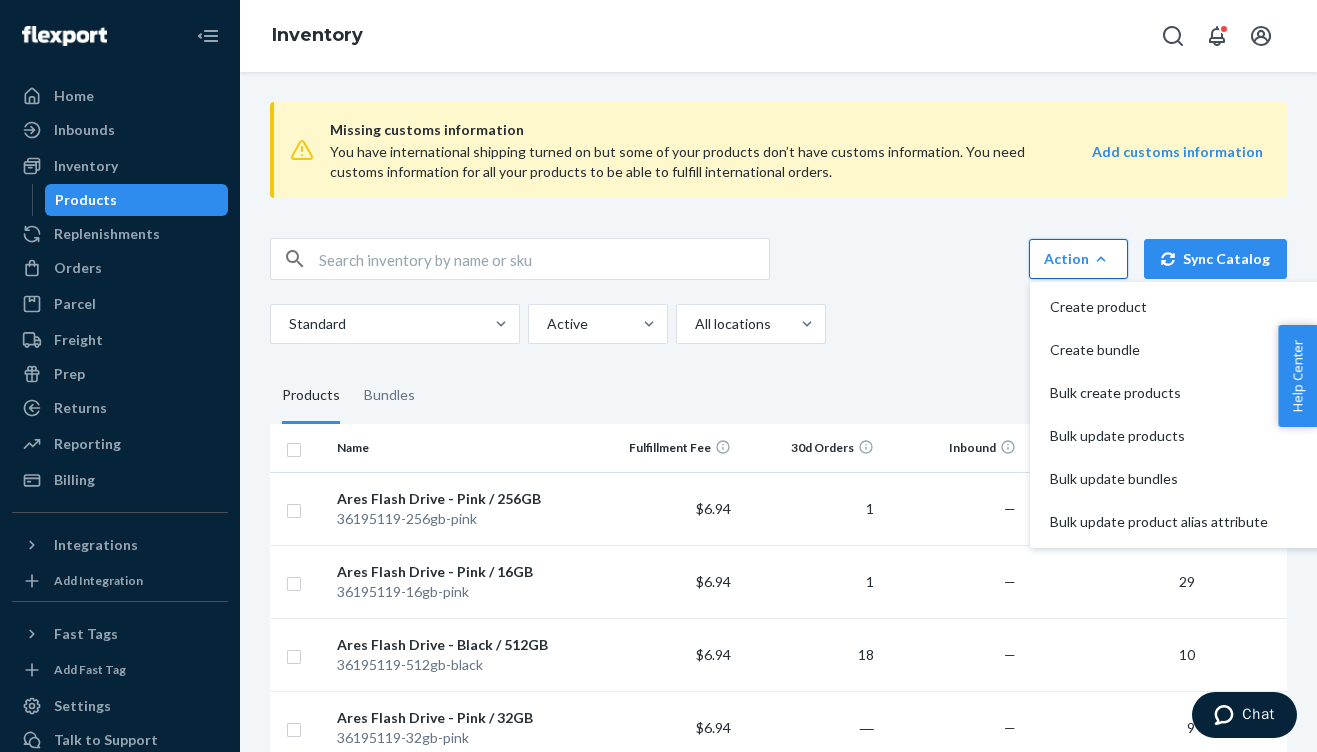 click on "Standard Active All locations" at bounding box center [771, 324] 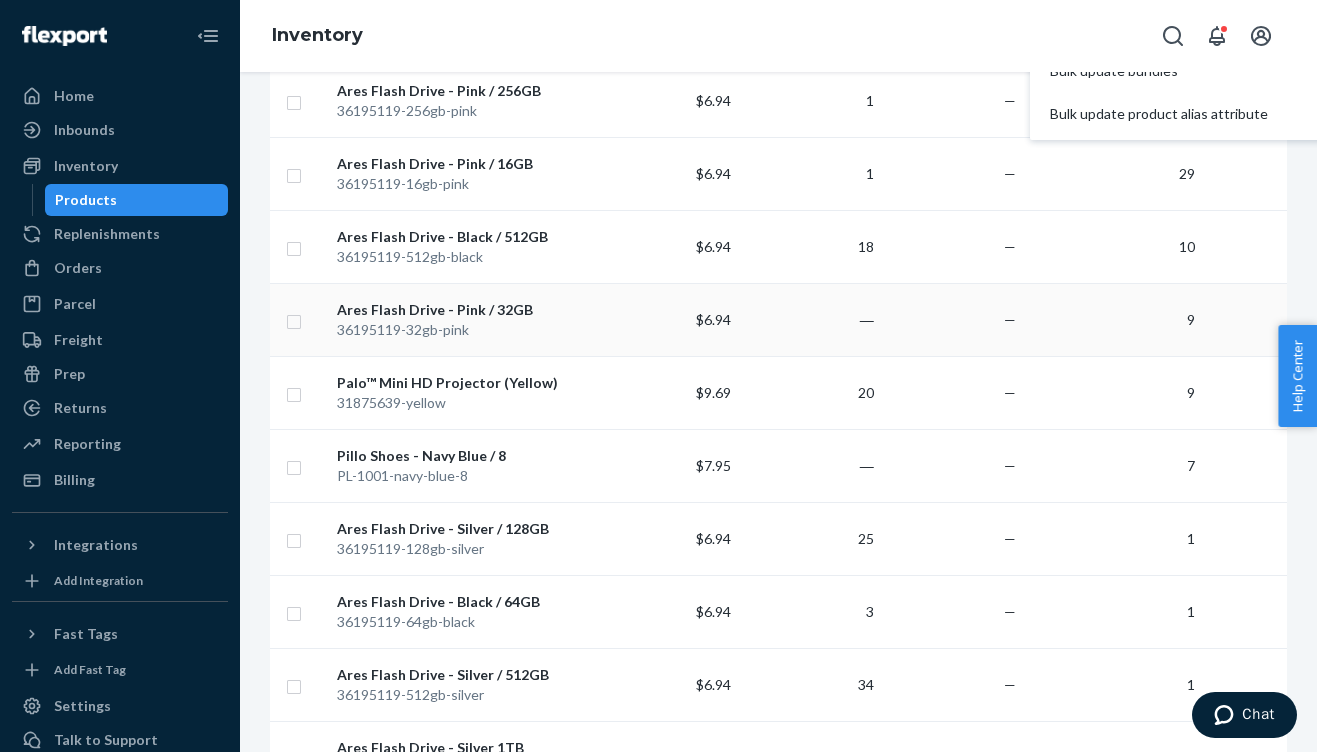 scroll, scrollTop: 0, scrollLeft: 0, axis: both 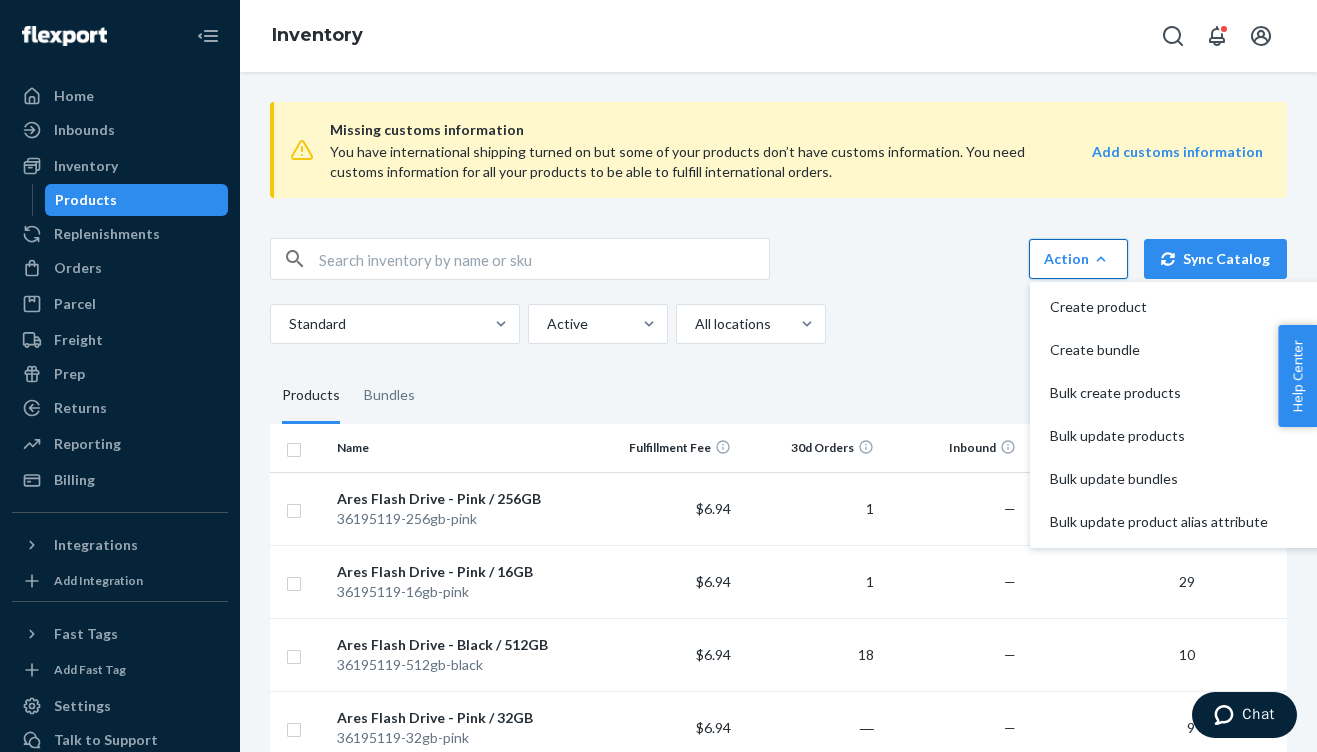 click on "Action Create product Create bundle Bulk create products Bulk update products Bulk update bundles Bulk update product alias attribute Sync Catalog" at bounding box center [778, 259] 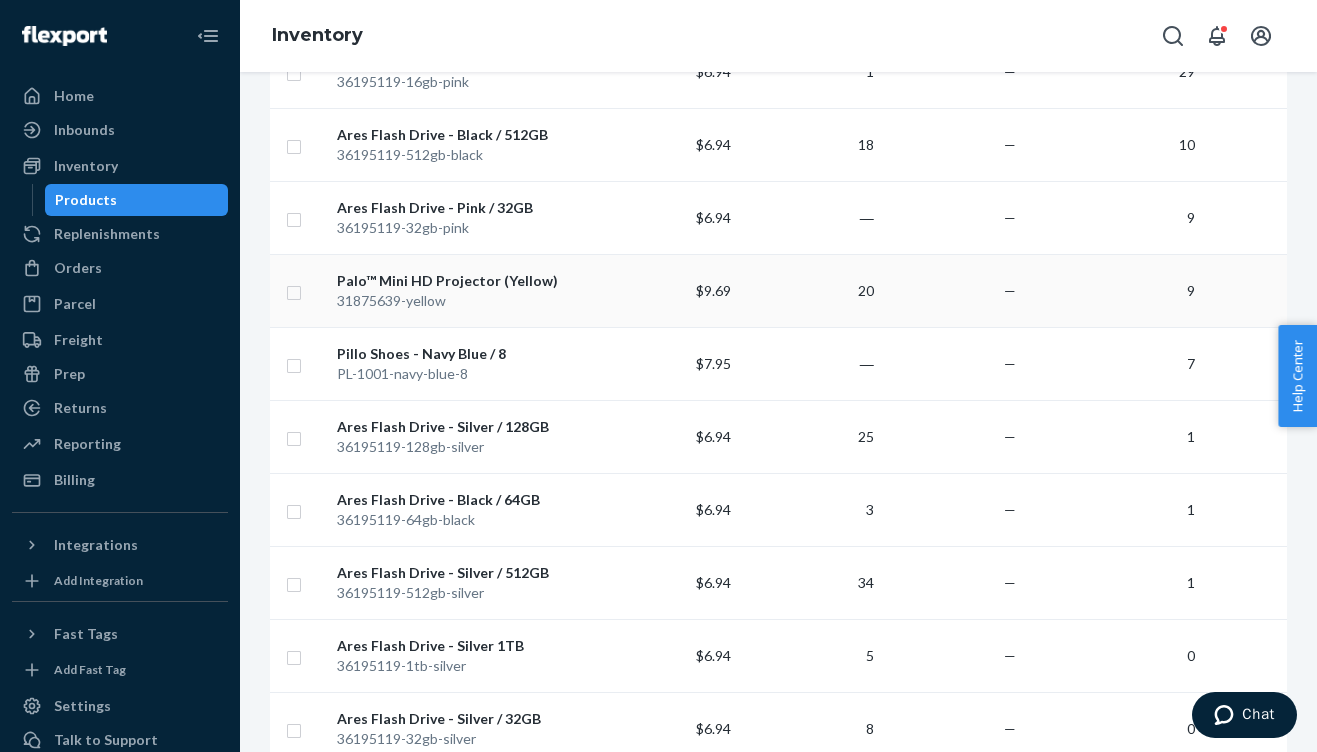 scroll, scrollTop: 306, scrollLeft: 0, axis: vertical 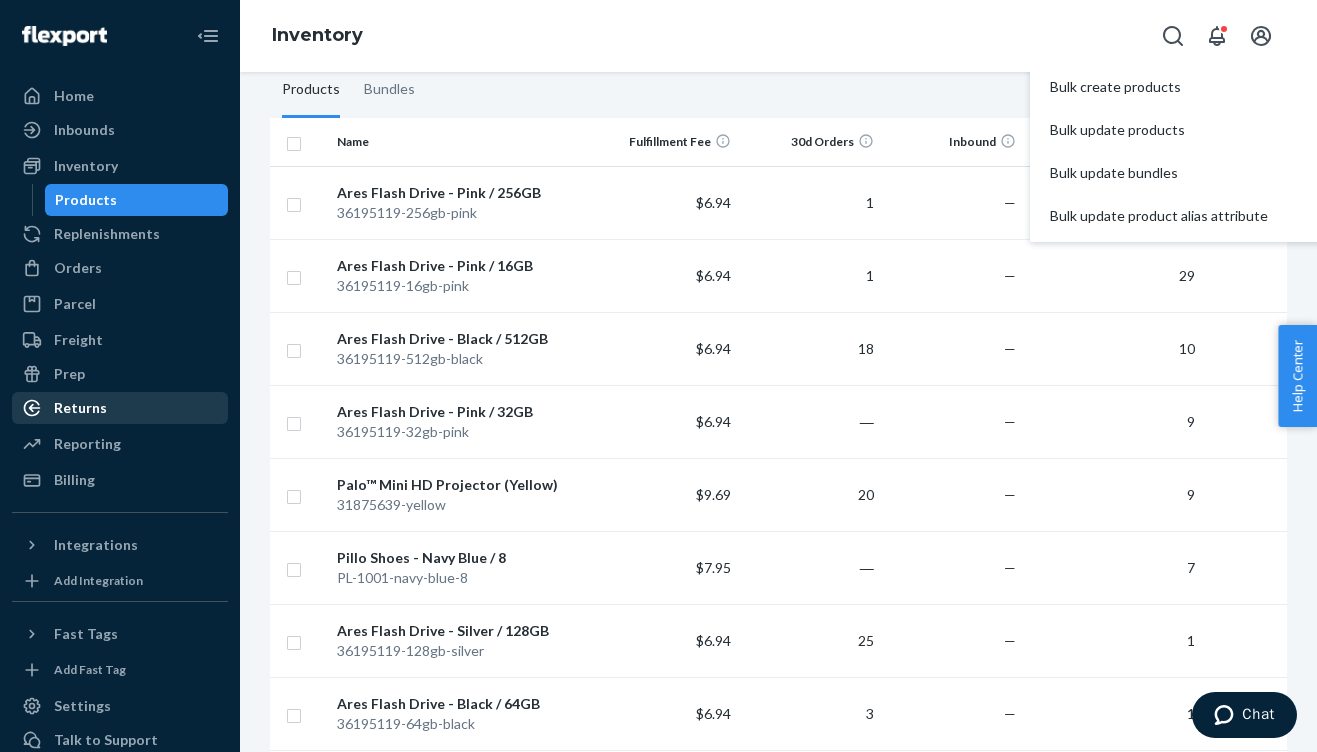 click on "Returns" at bounding box center [80, 408] 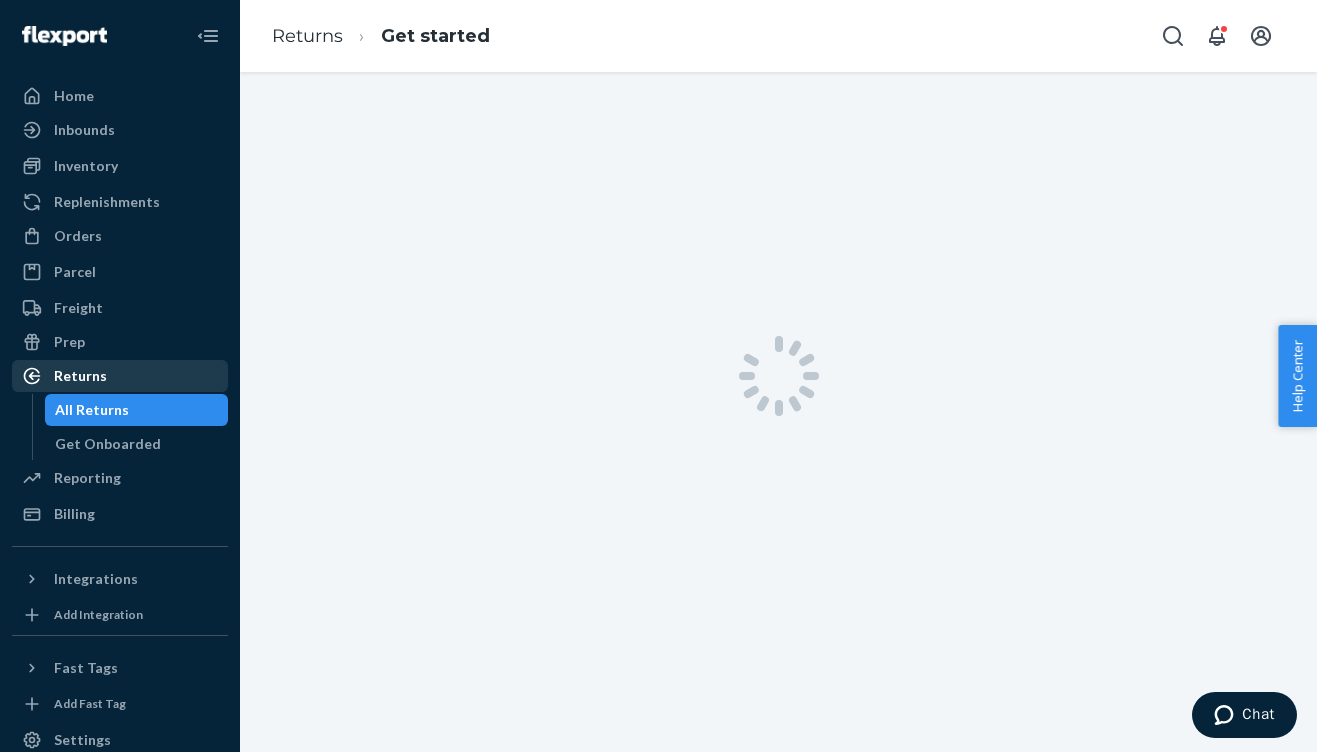 scroll, scrollTop: 0, scrollLeft: 0, axis: both 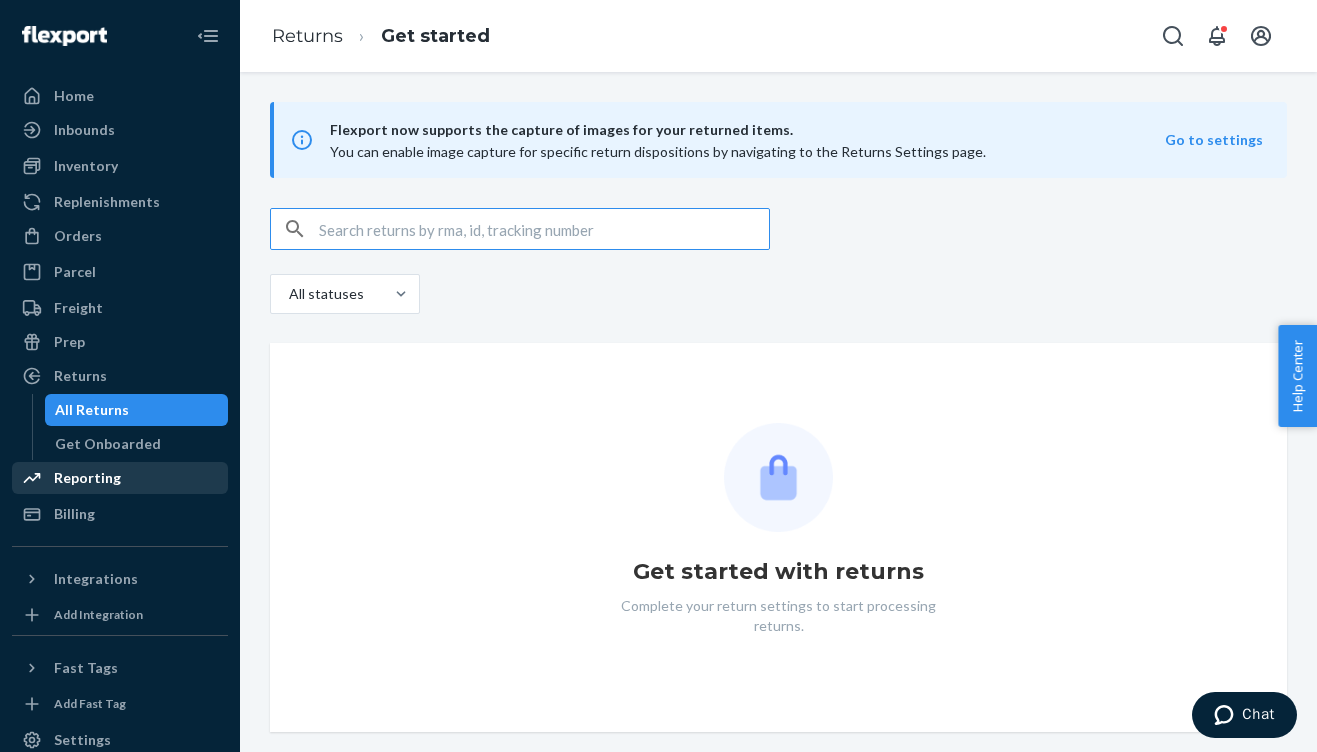 click on "Reporting" at bounding box center [87, 478] 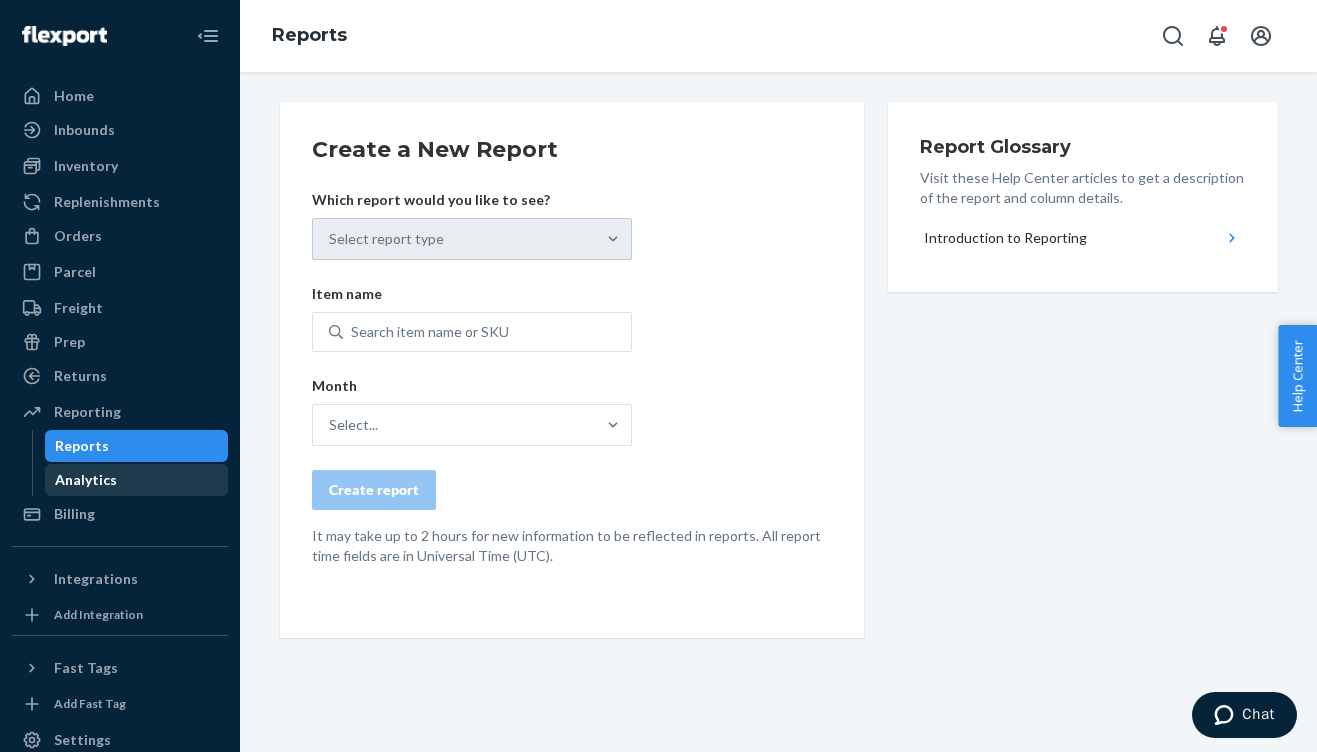 click on "Analytics" at bounding box center [86, 480] 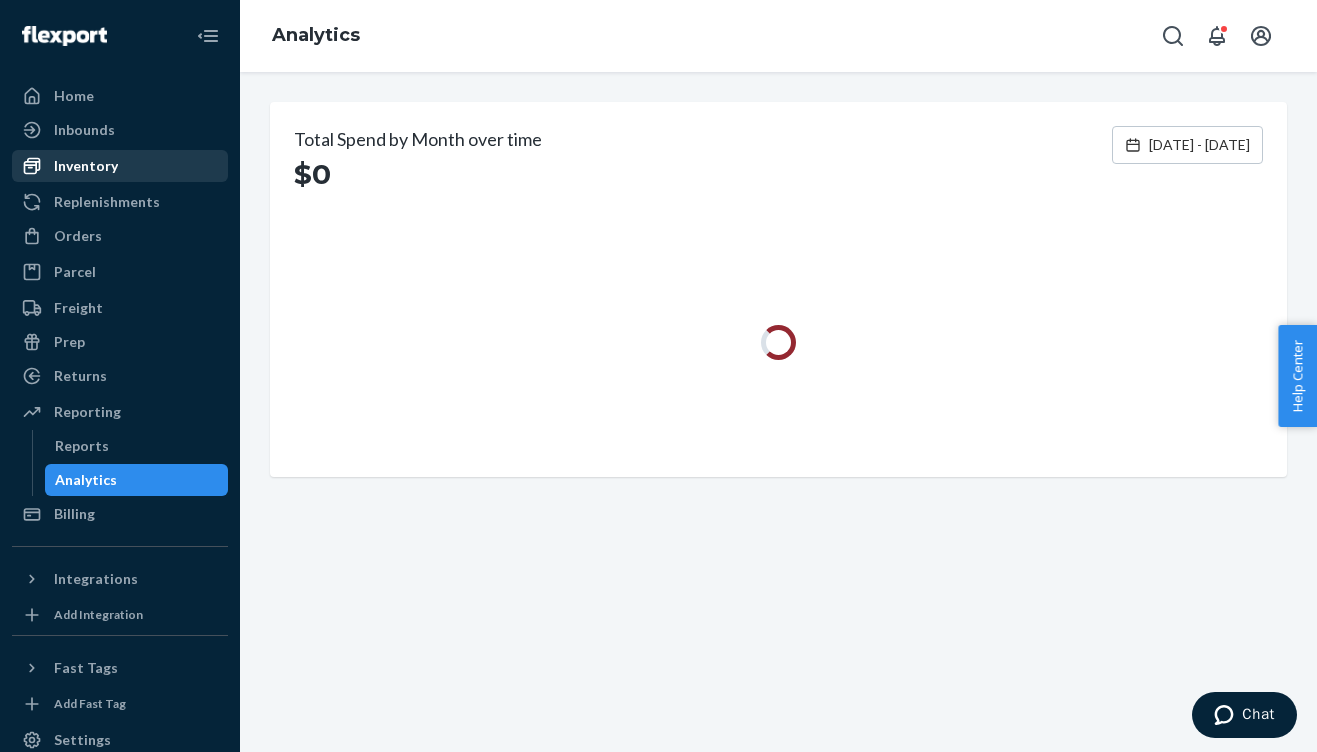 click on "Inventory" at bounding box center [120, 166] 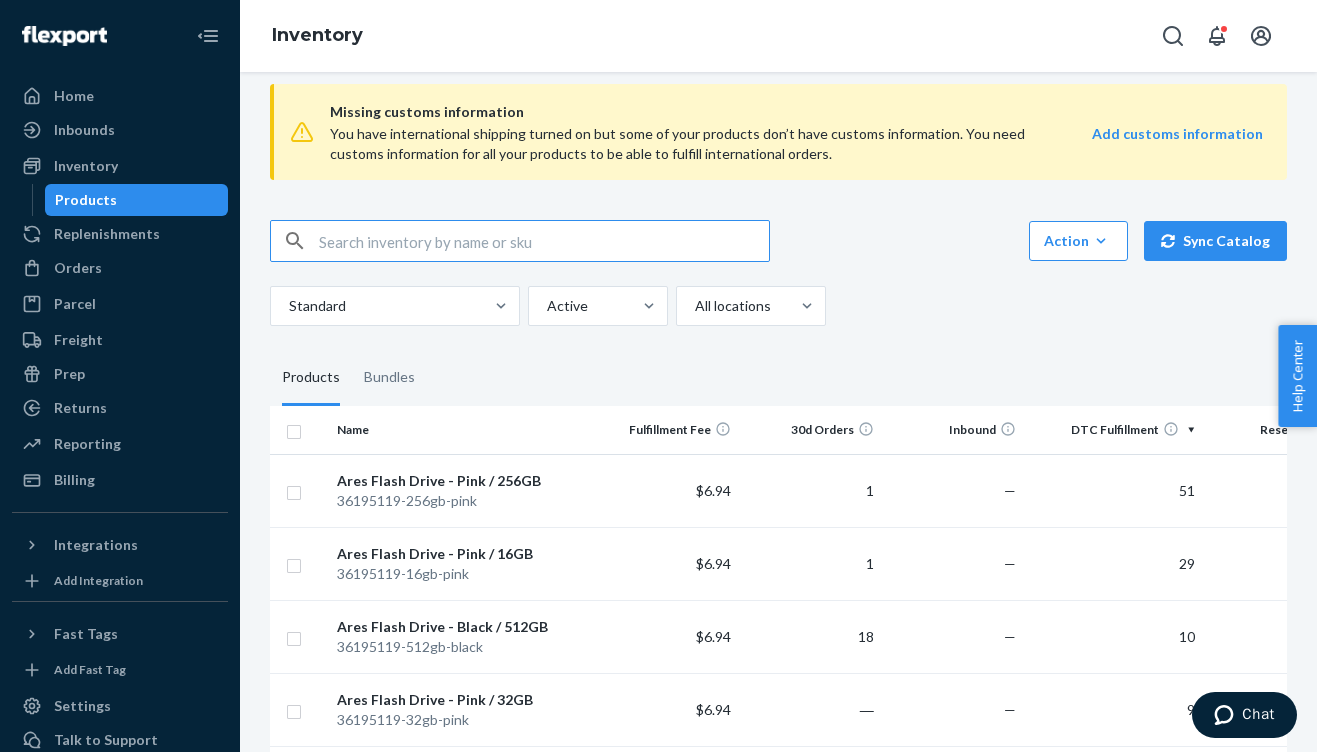 scroll, scrollTop: 0, scrollLeft: 0, axis: both 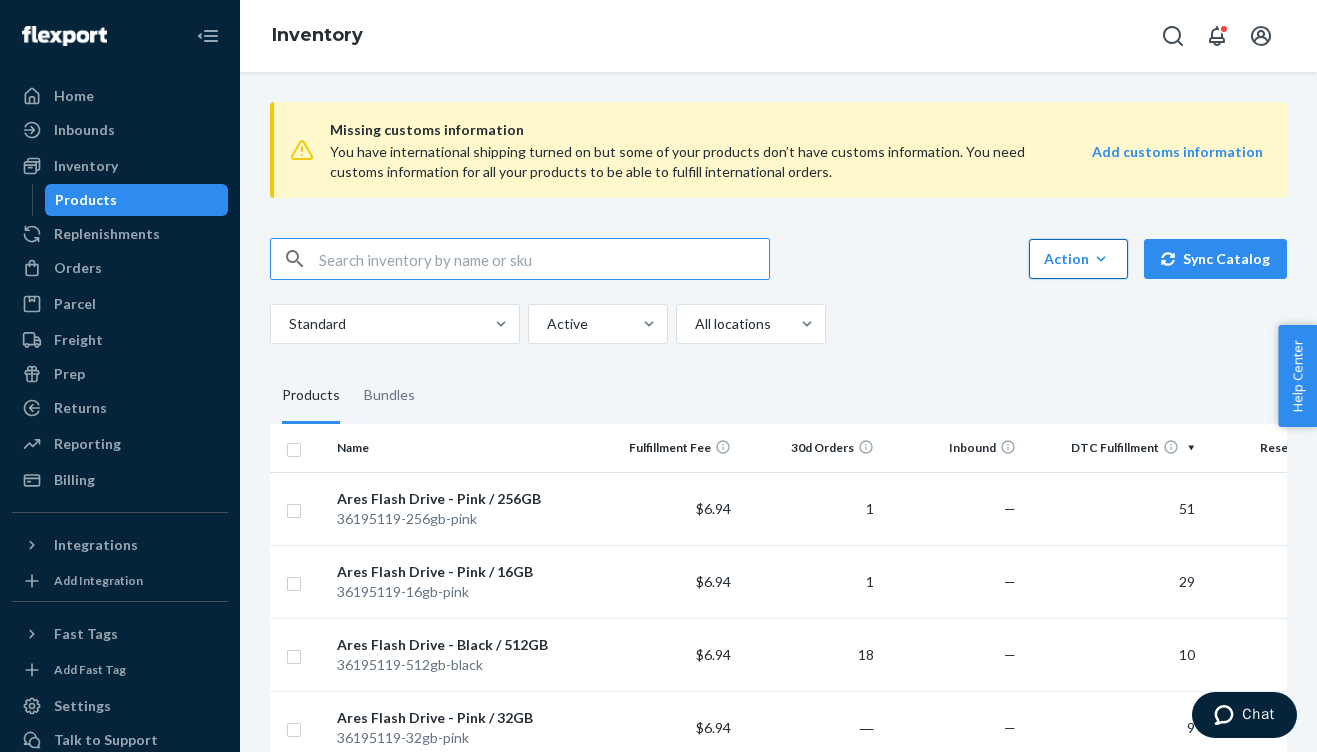 click 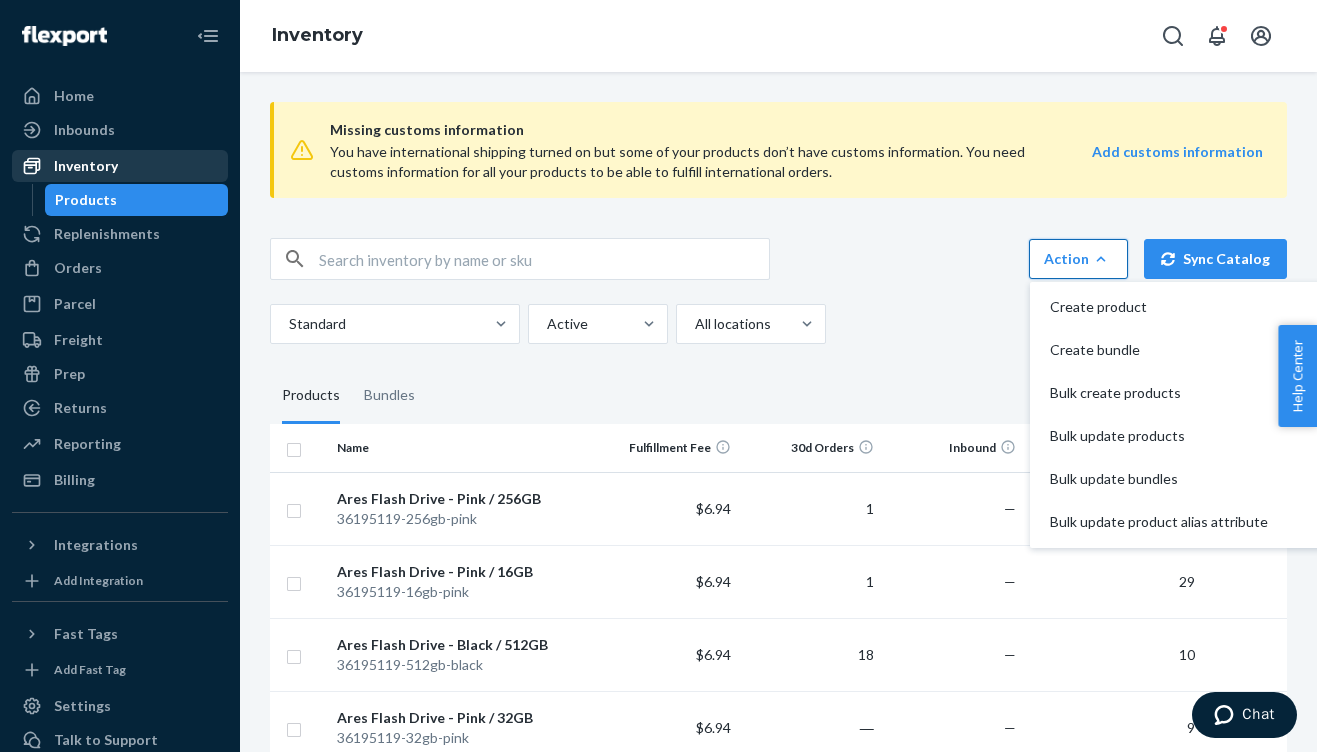 click on "Inventory" at bounding box center (86, 166) 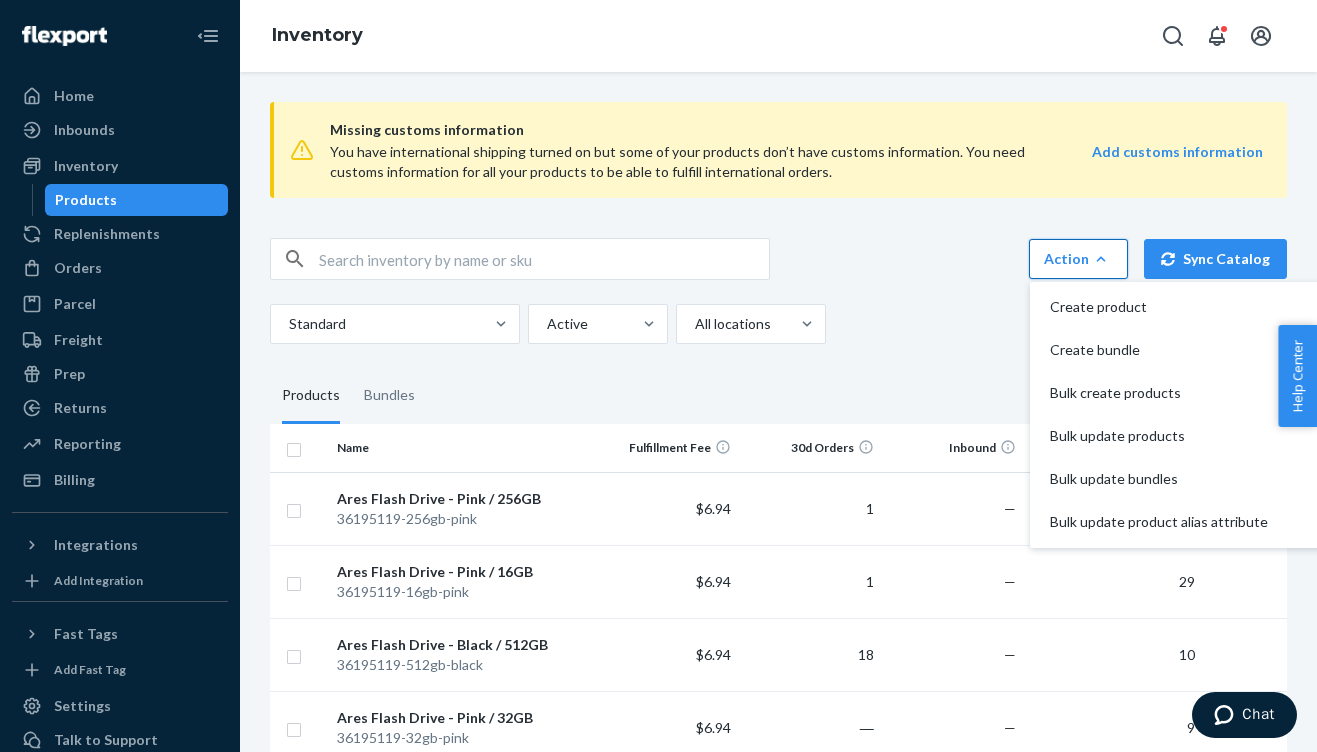 click on "Products" at bounding box center [86, 200] 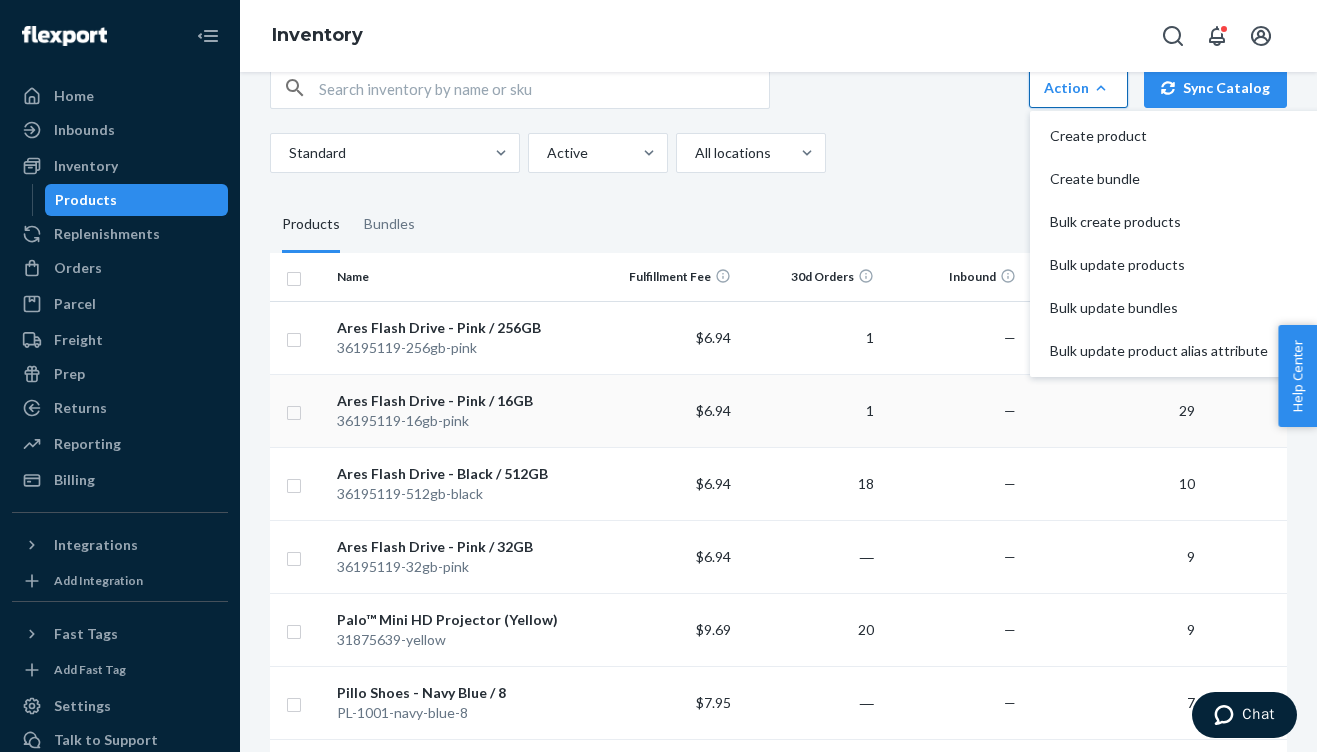 scroll, scrollTop: 204, scrollLeft: 0, axis: vertical 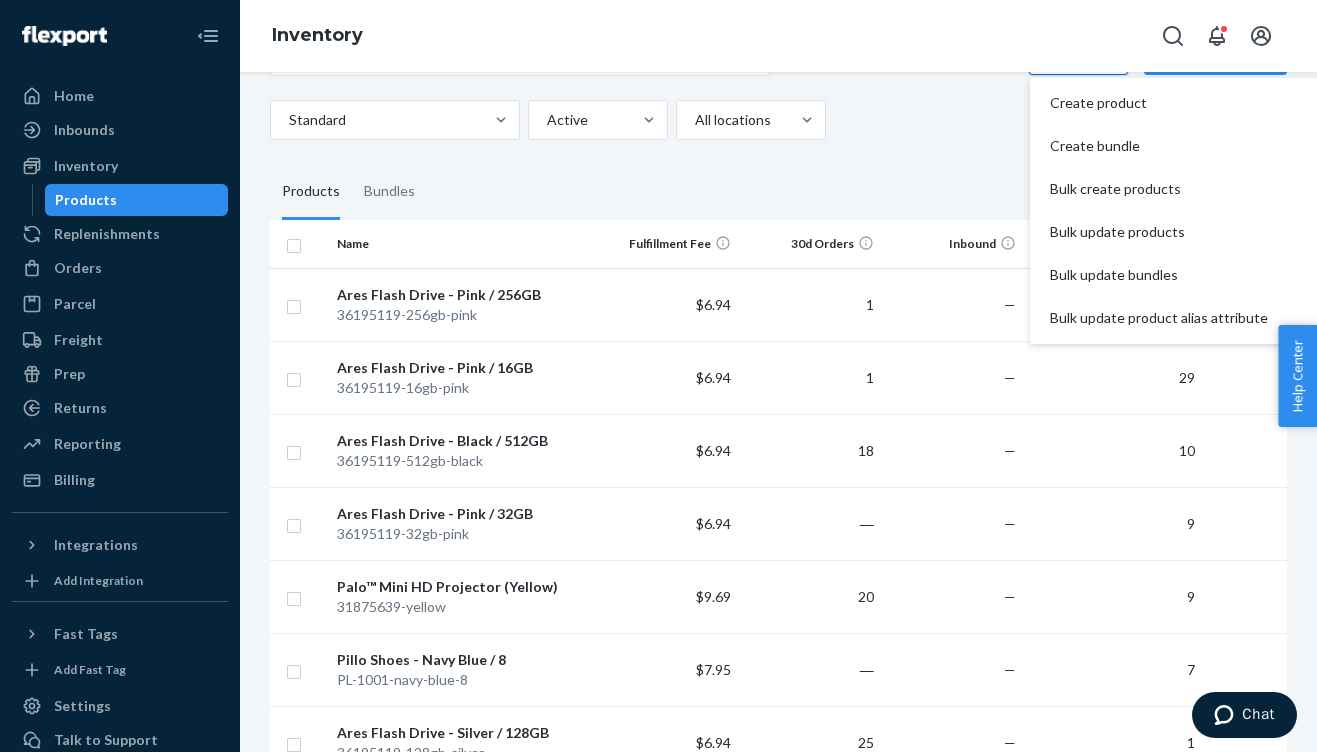 click on "Standard Active All locations" at bounding box center [771, 120] 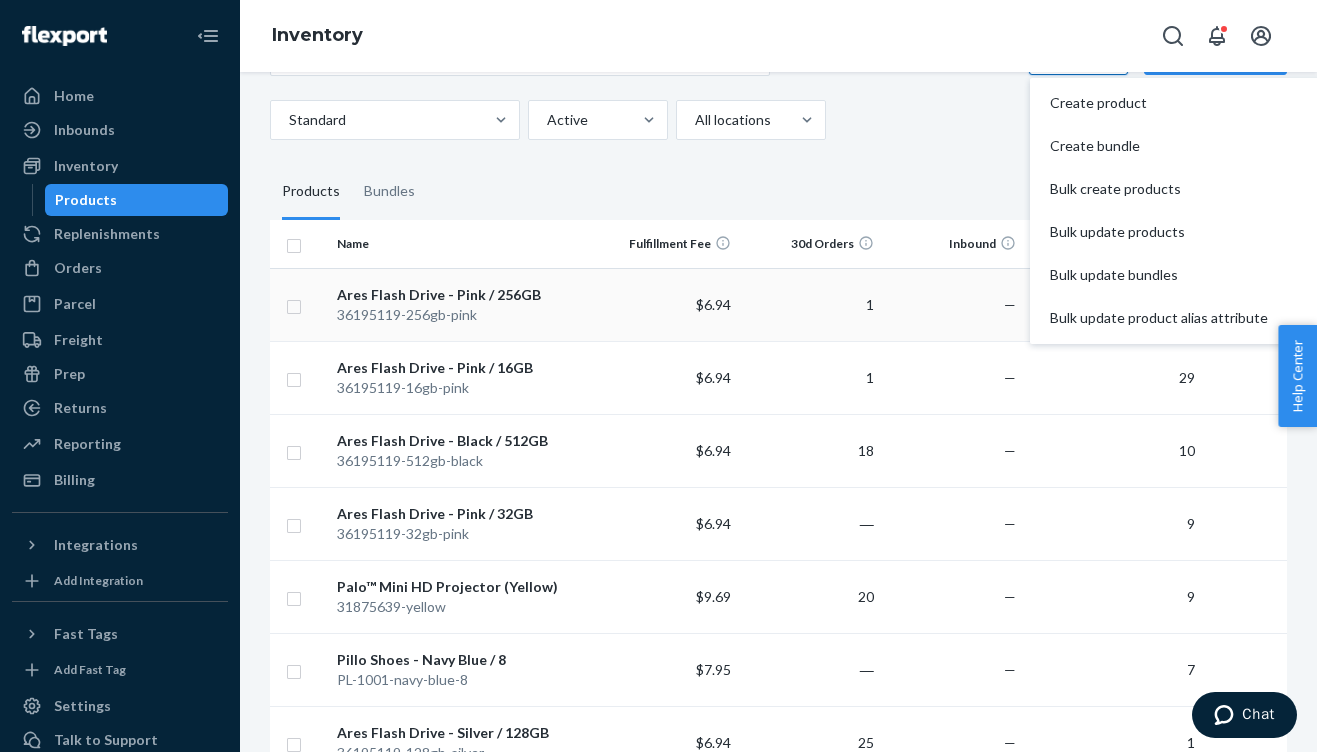 click at bounding box center (294, 304) 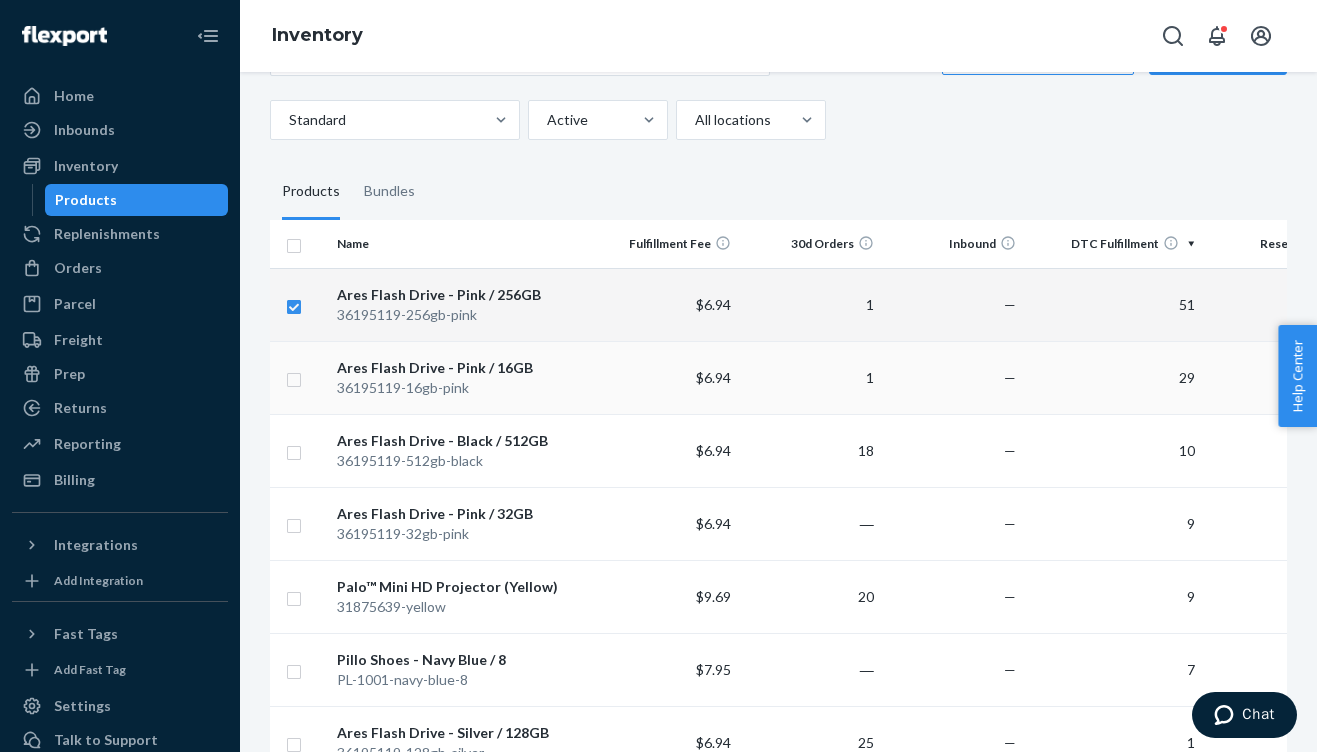 checkbox on "true" 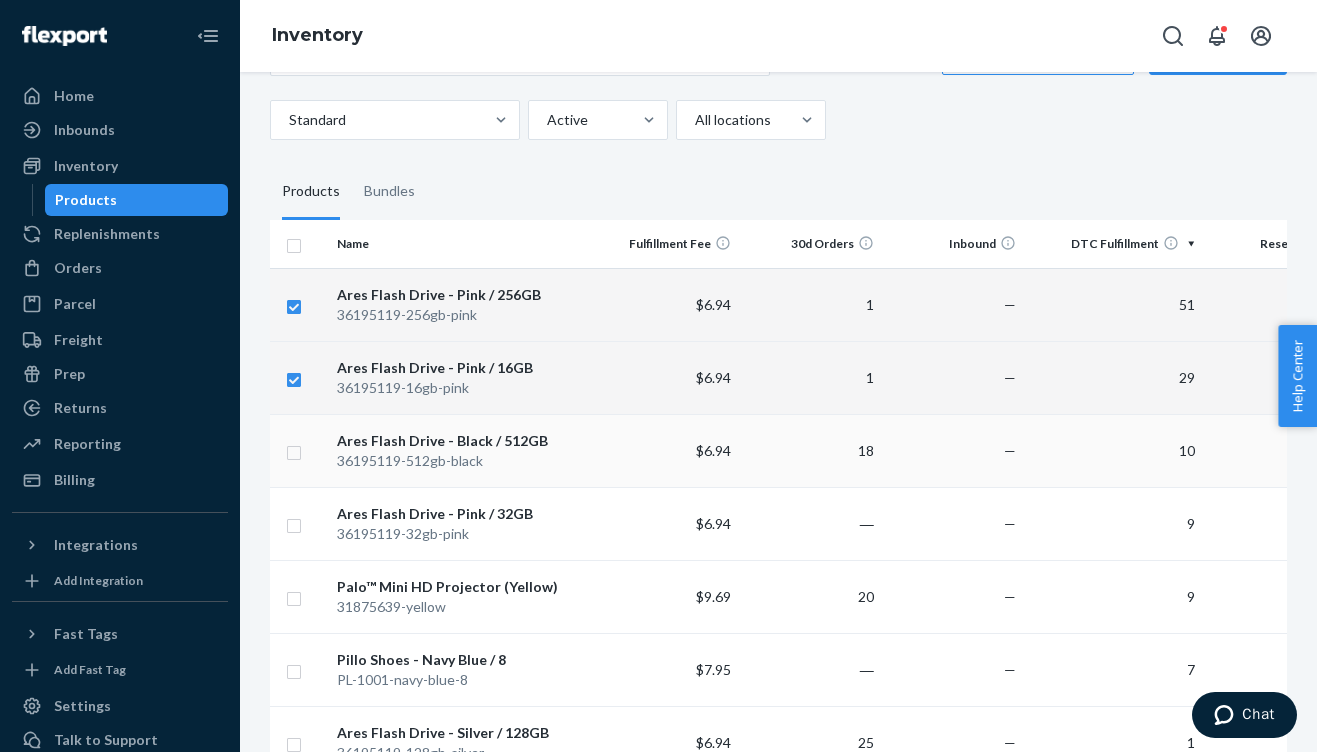 checkbox on "true" 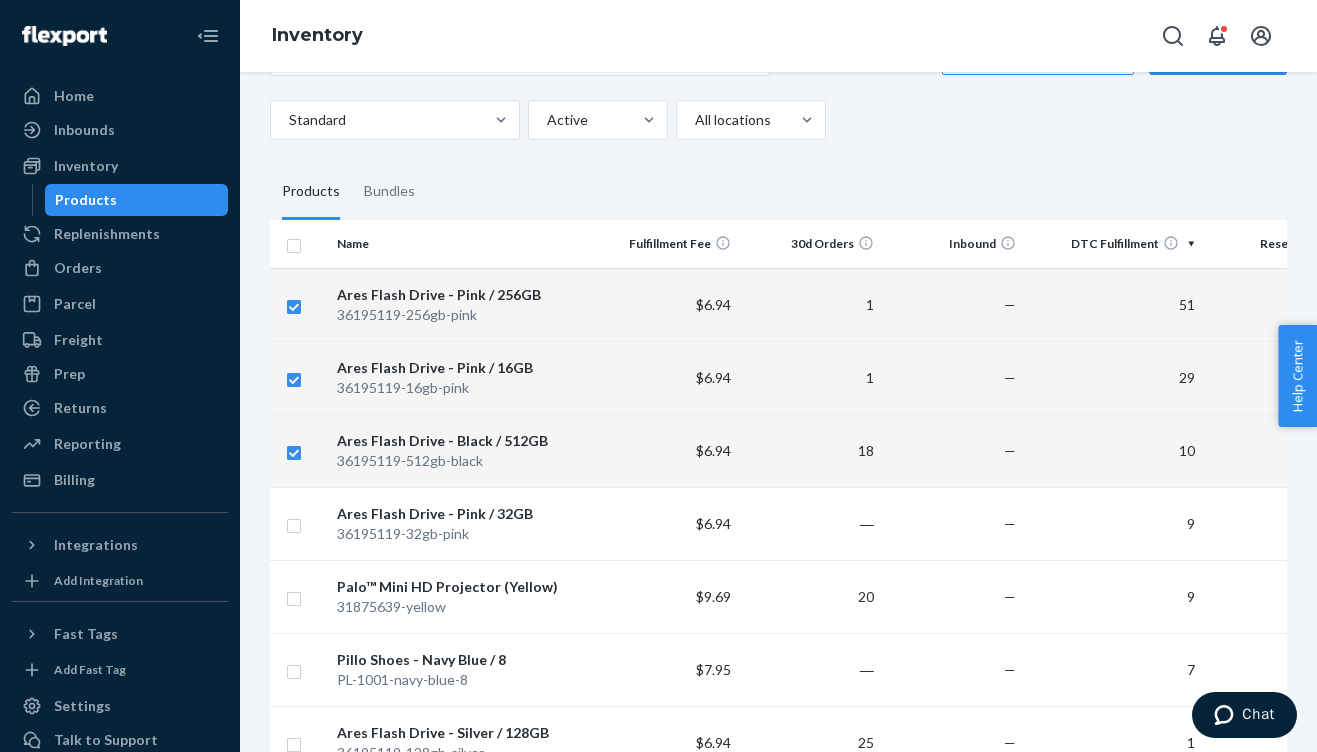checkbox on "true" 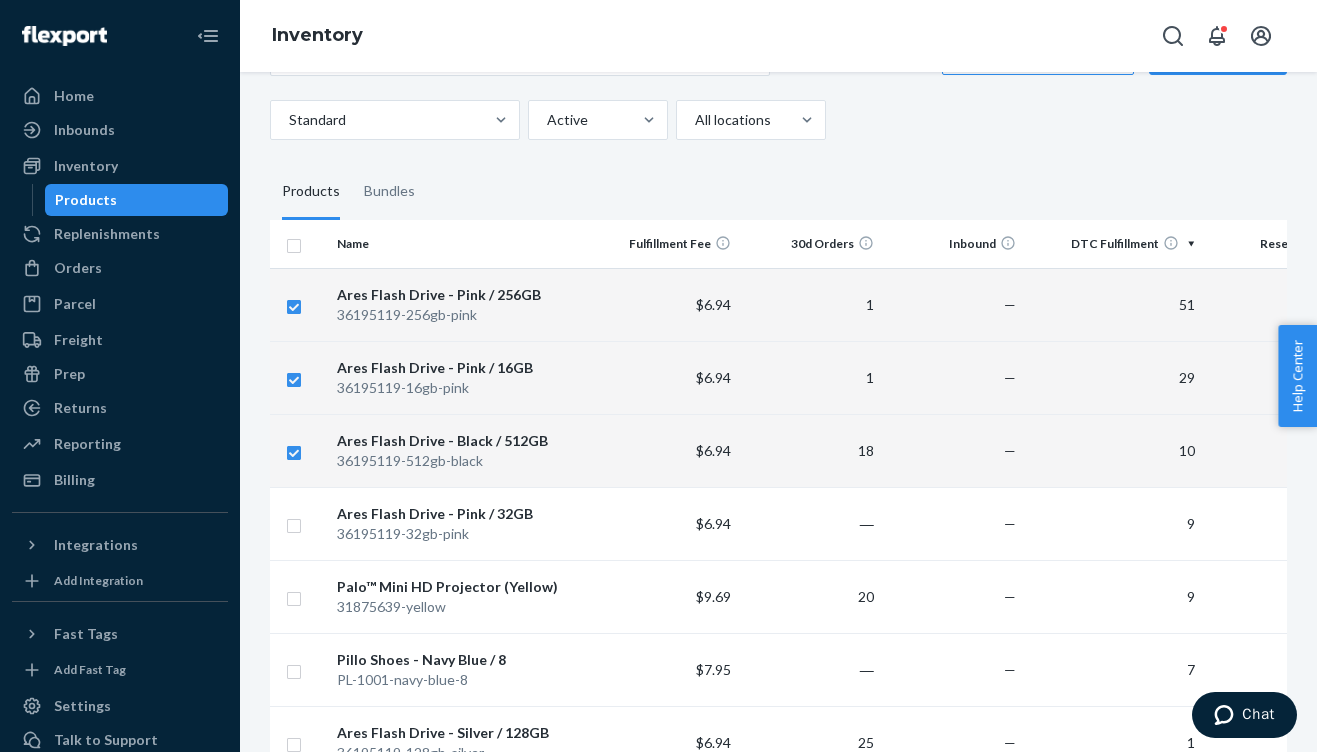checkbox on "true" 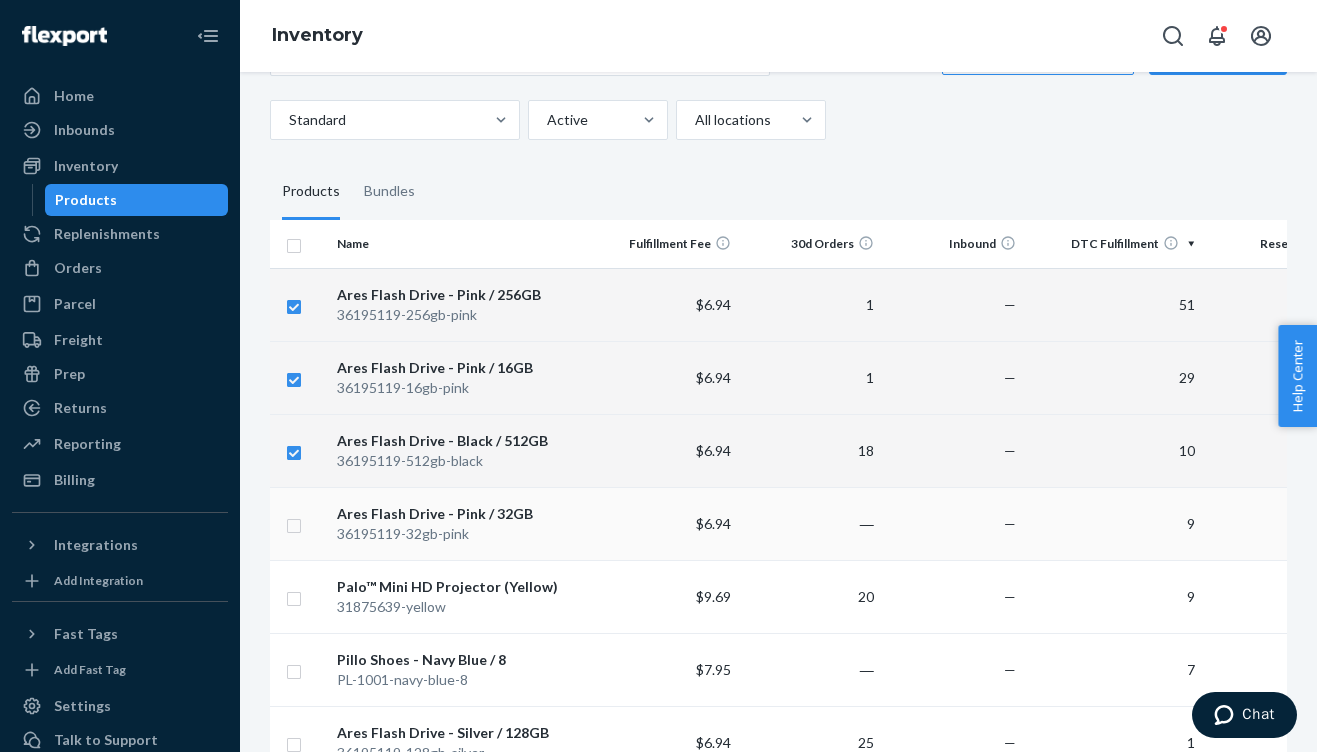 checkbox on "true" 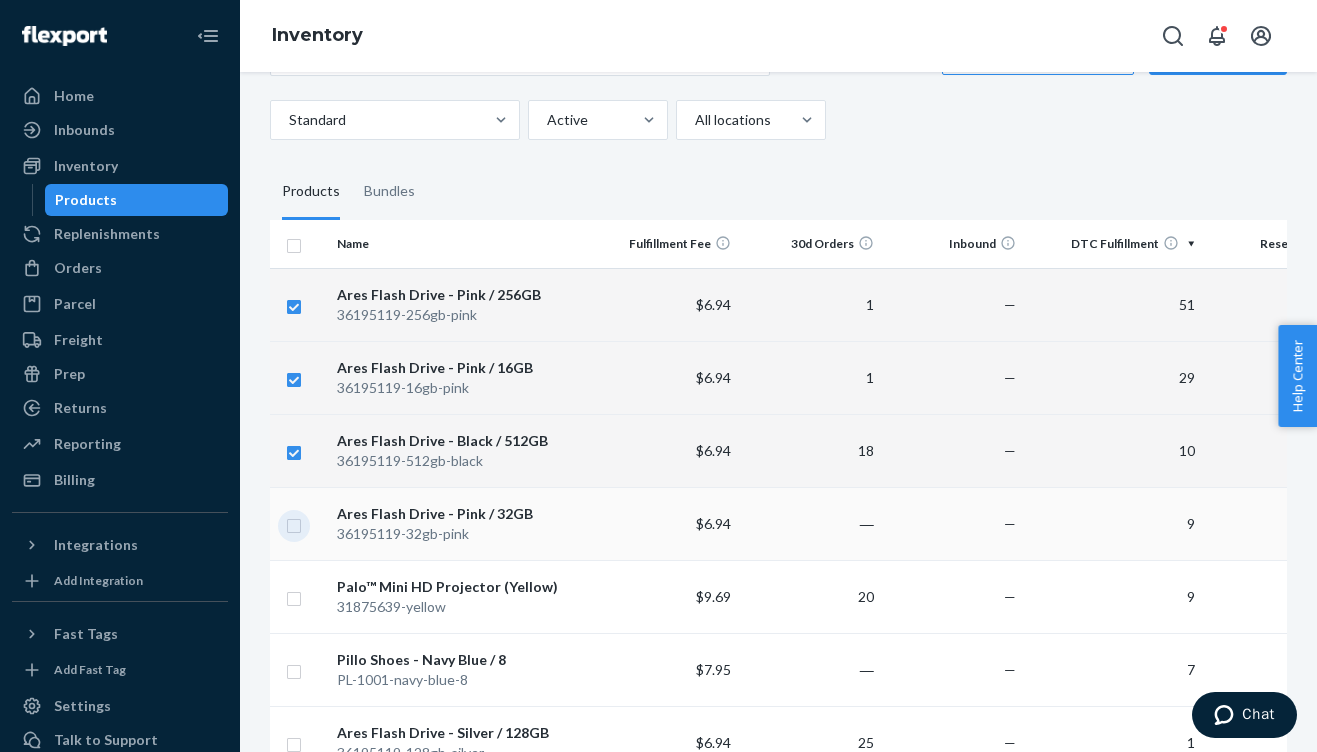 click at bounding box center (294, 523) 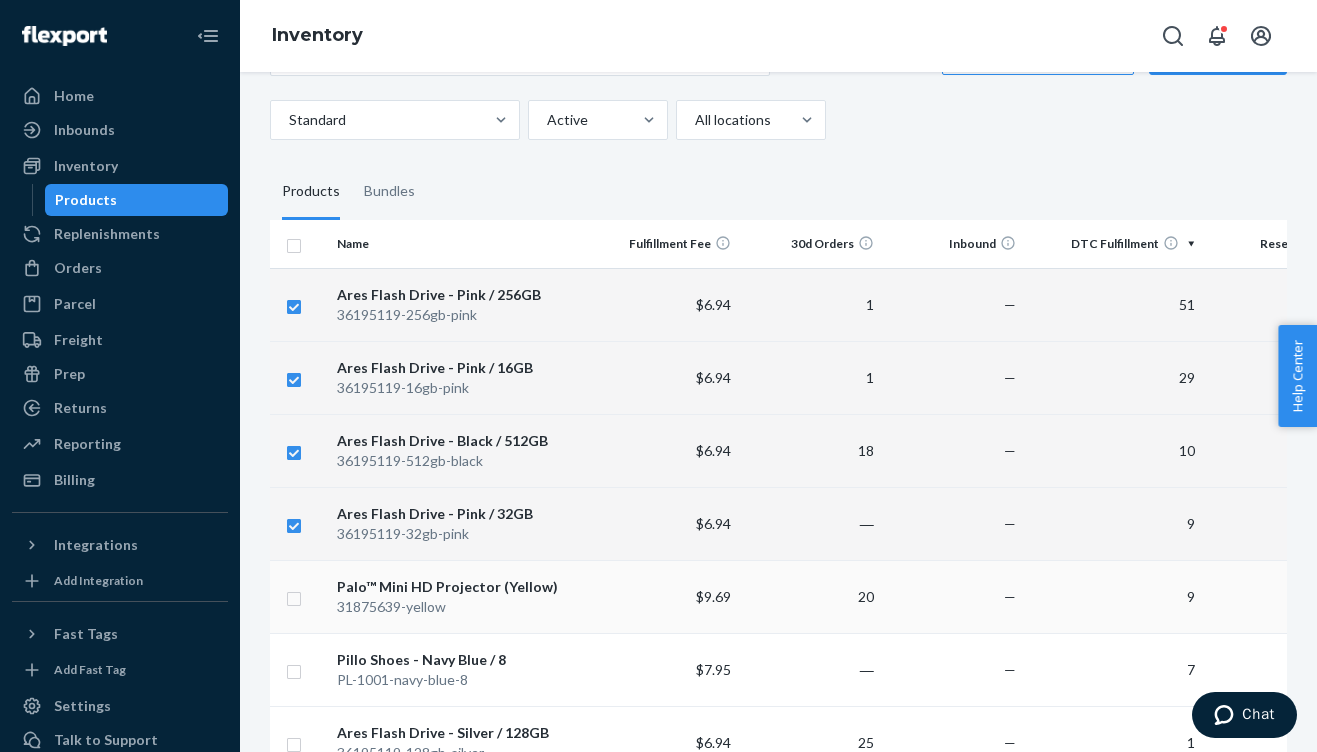 checkbox on "true" 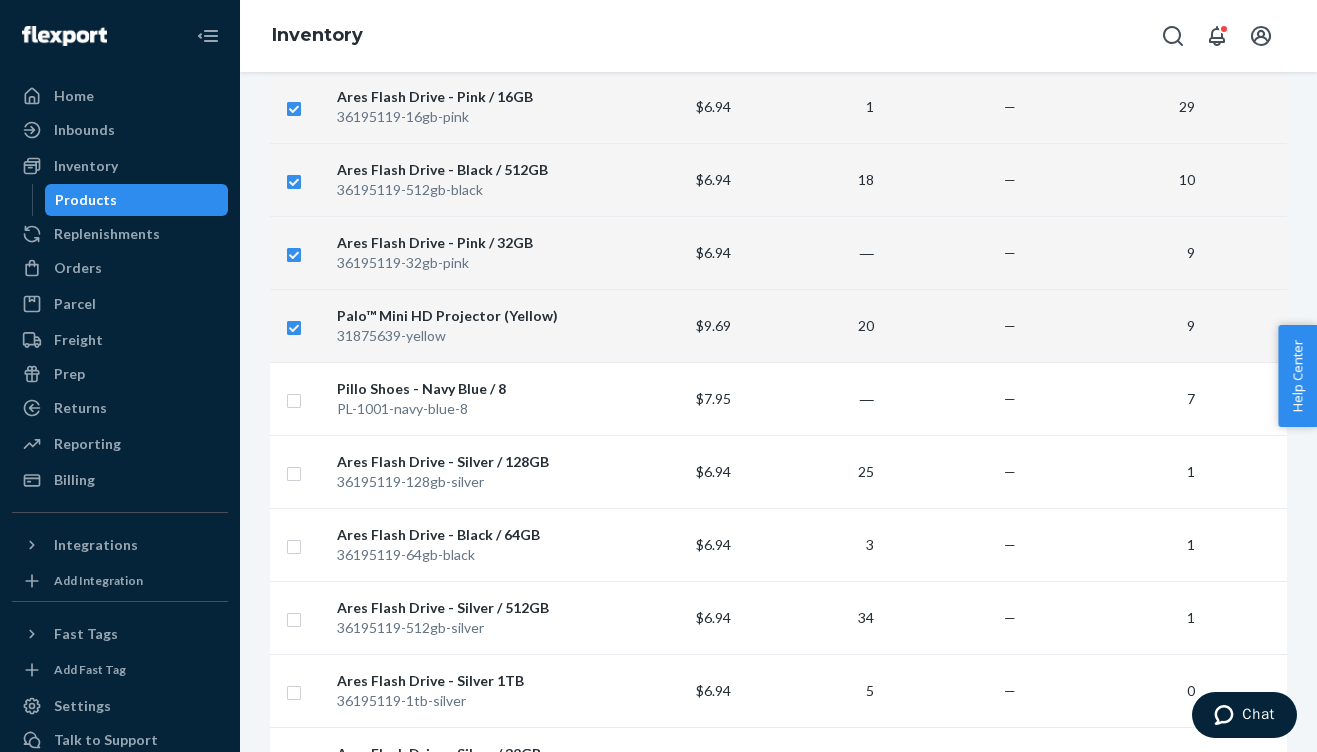 scroll, scrollTop: 510, scrollLeft: 0, axis: vertical 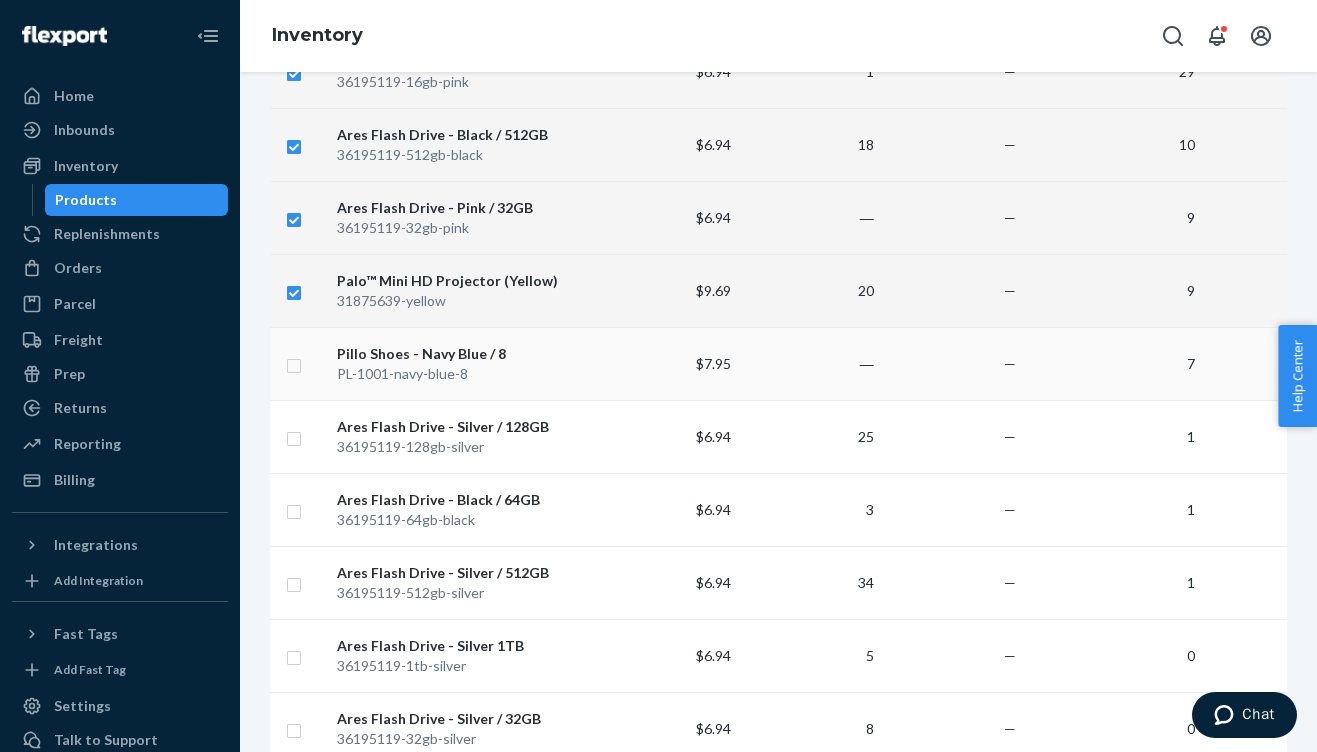 checkbox on "true" 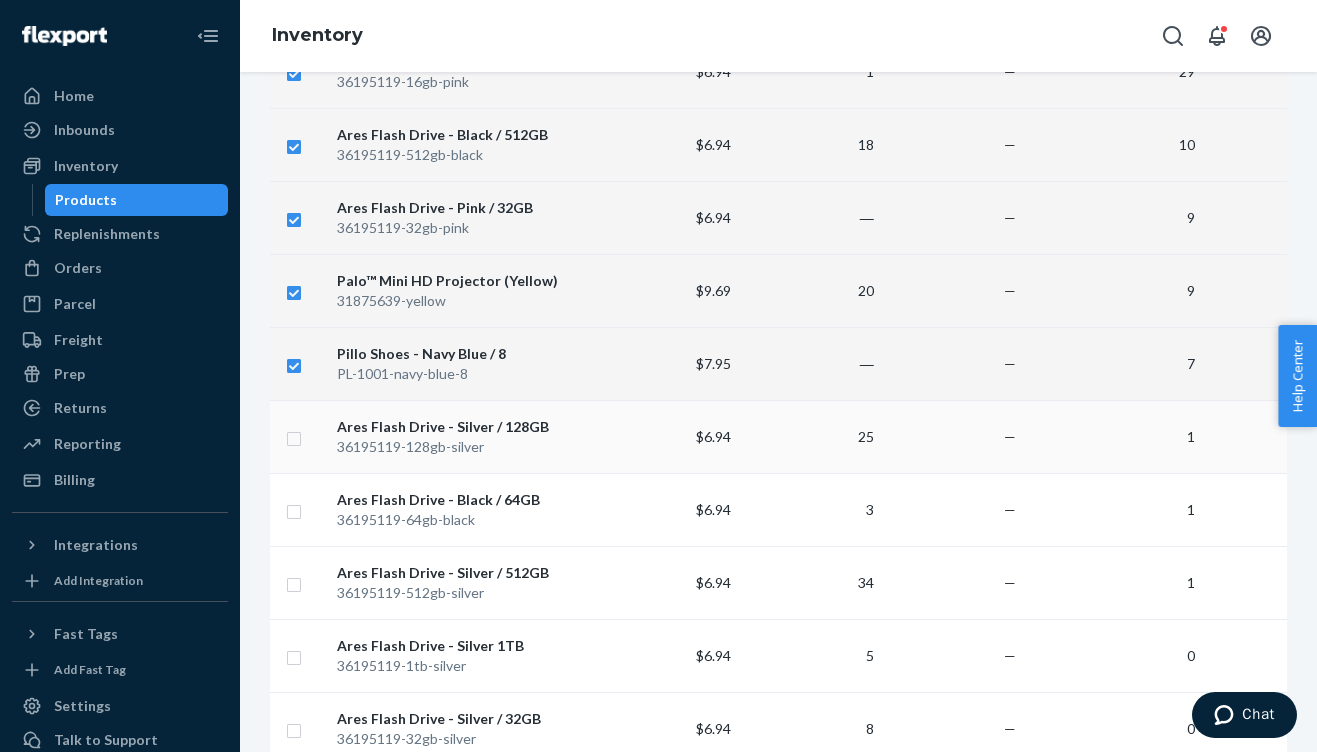 checkbox on "true" 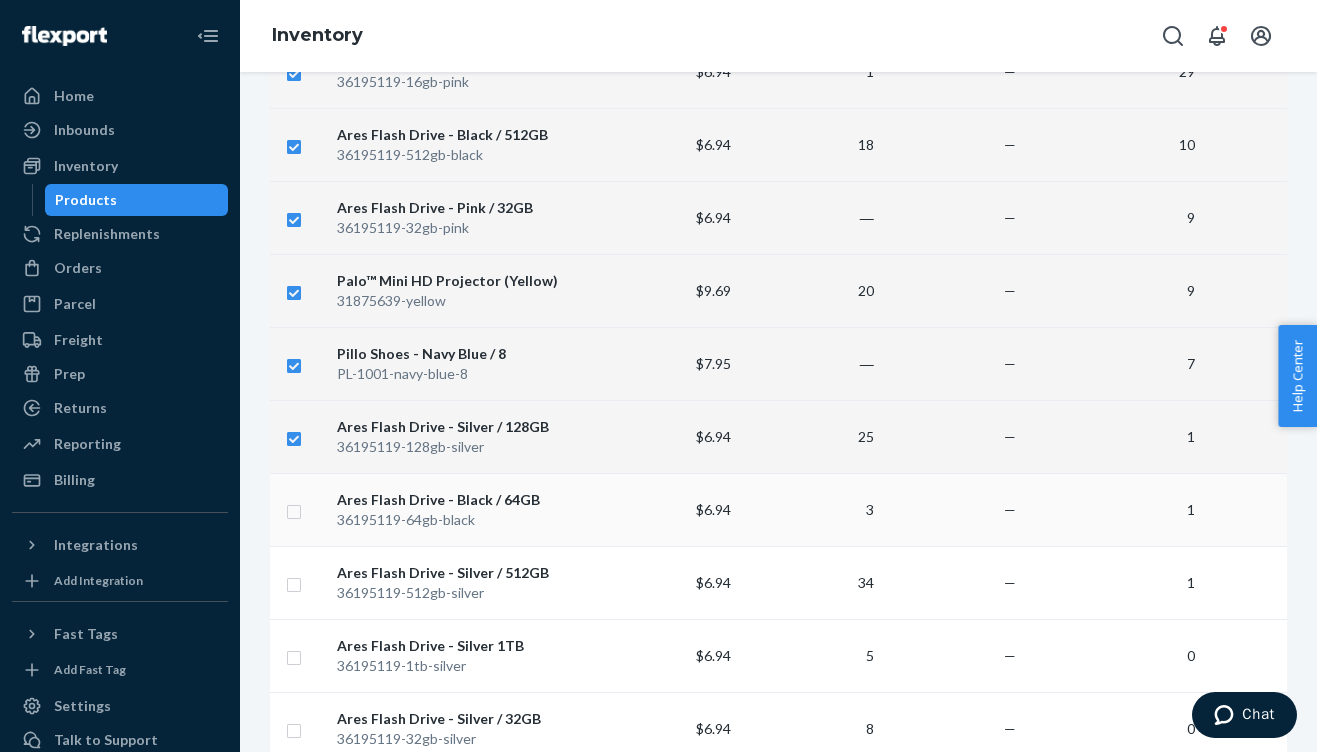 checkbox on "true" 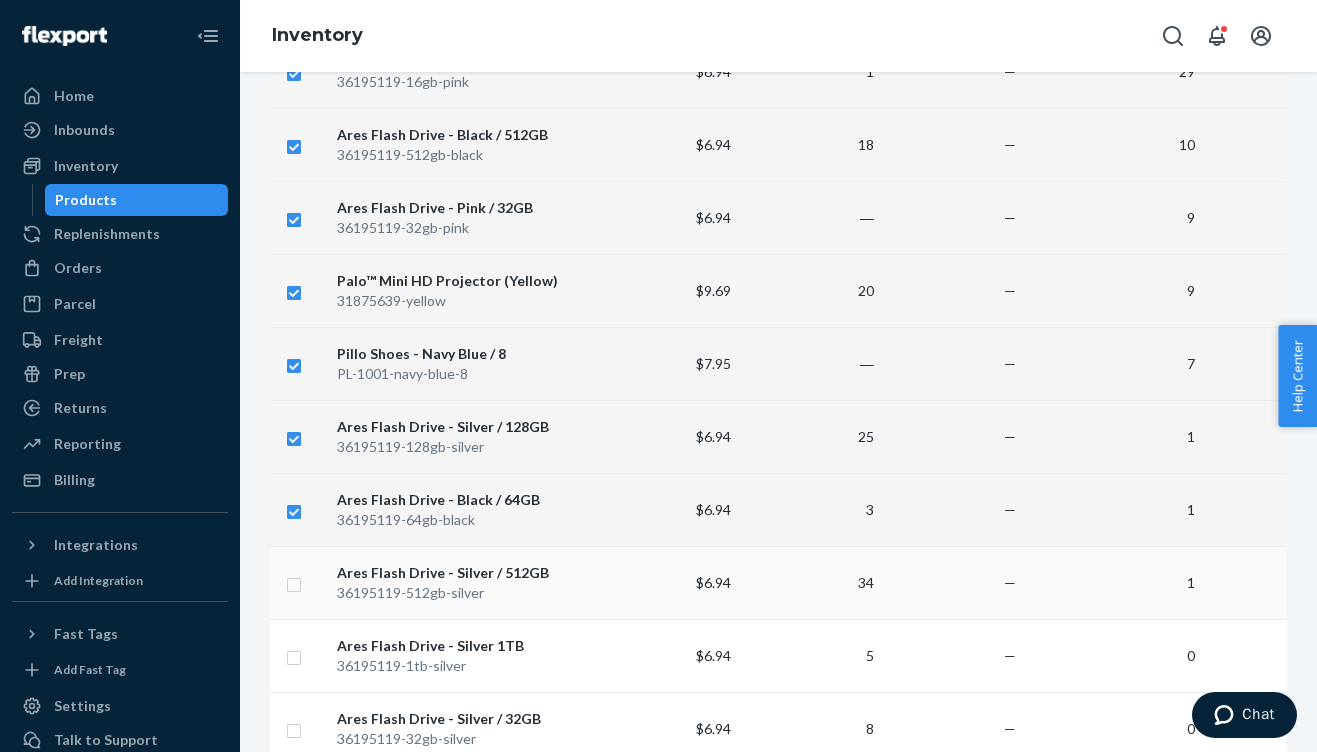 checkbox on "true" 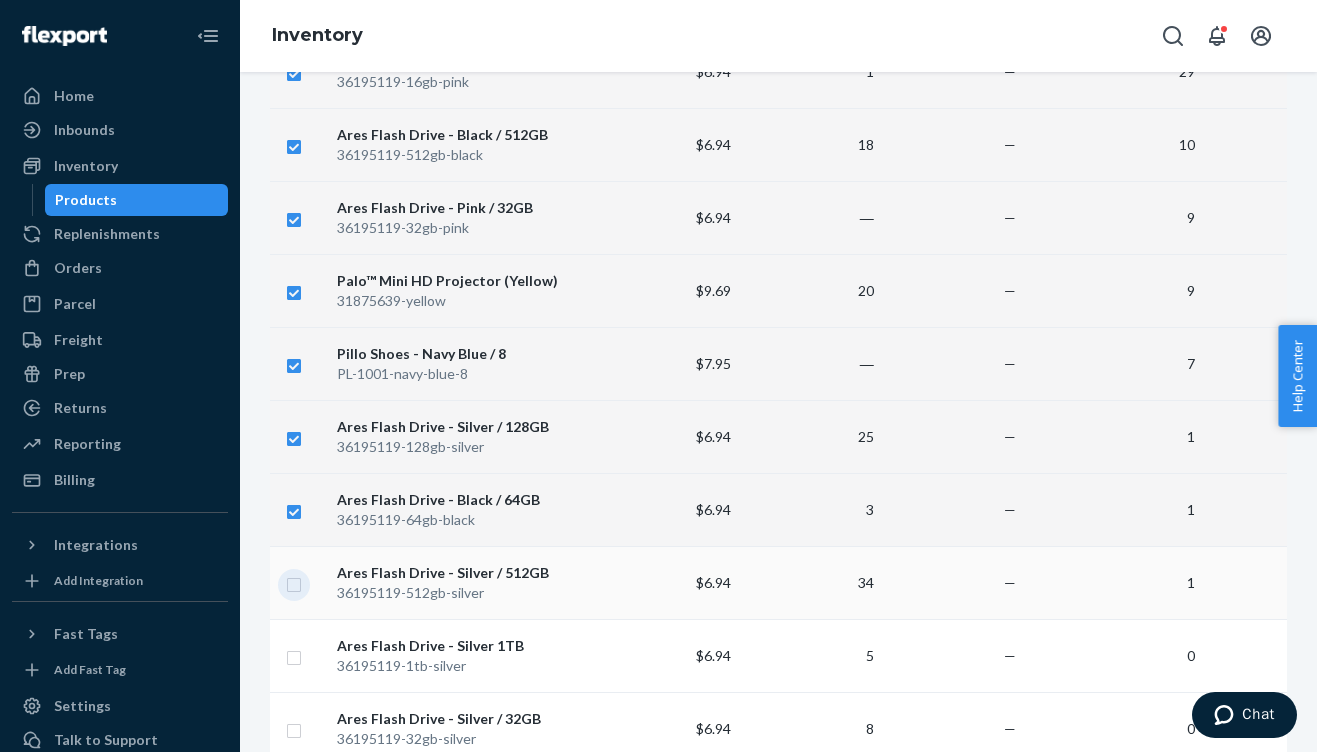 click at bounding box center [294, 582] 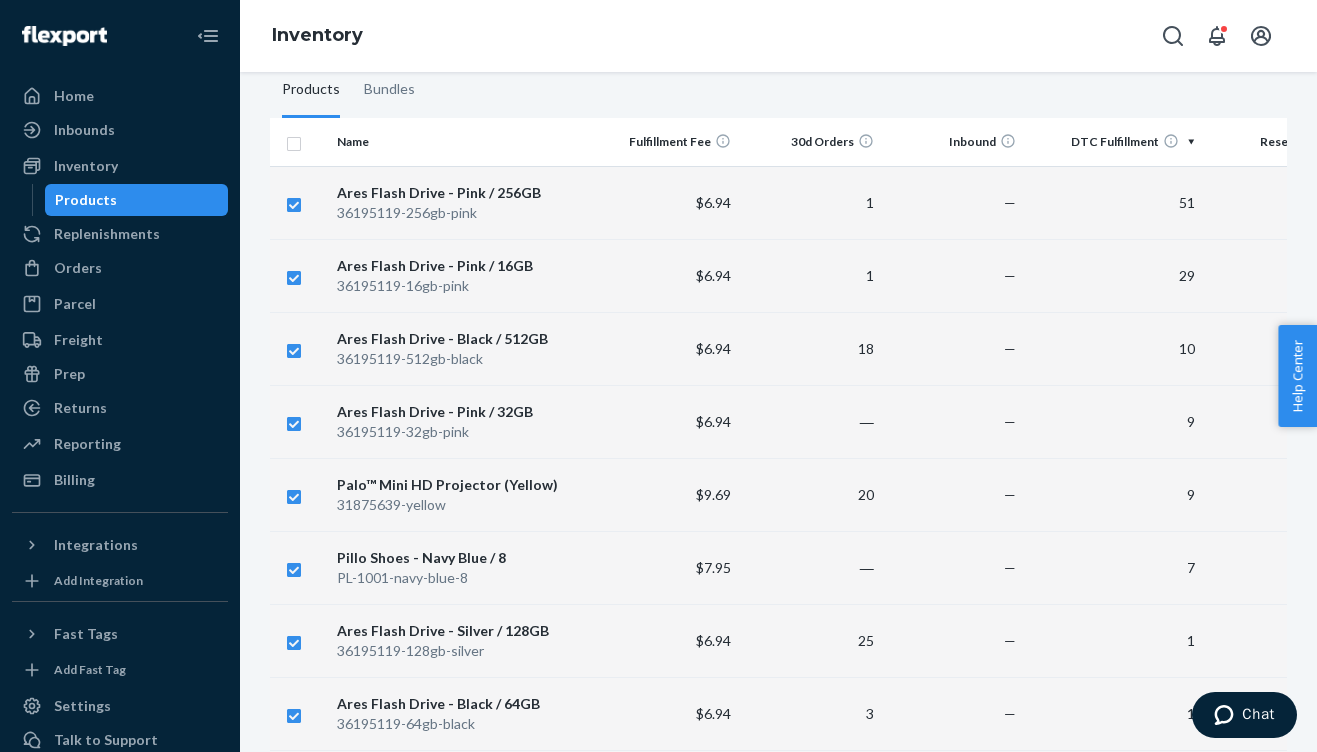 scroll, scrollTop: 0, scrollLeft: 0, axis: both 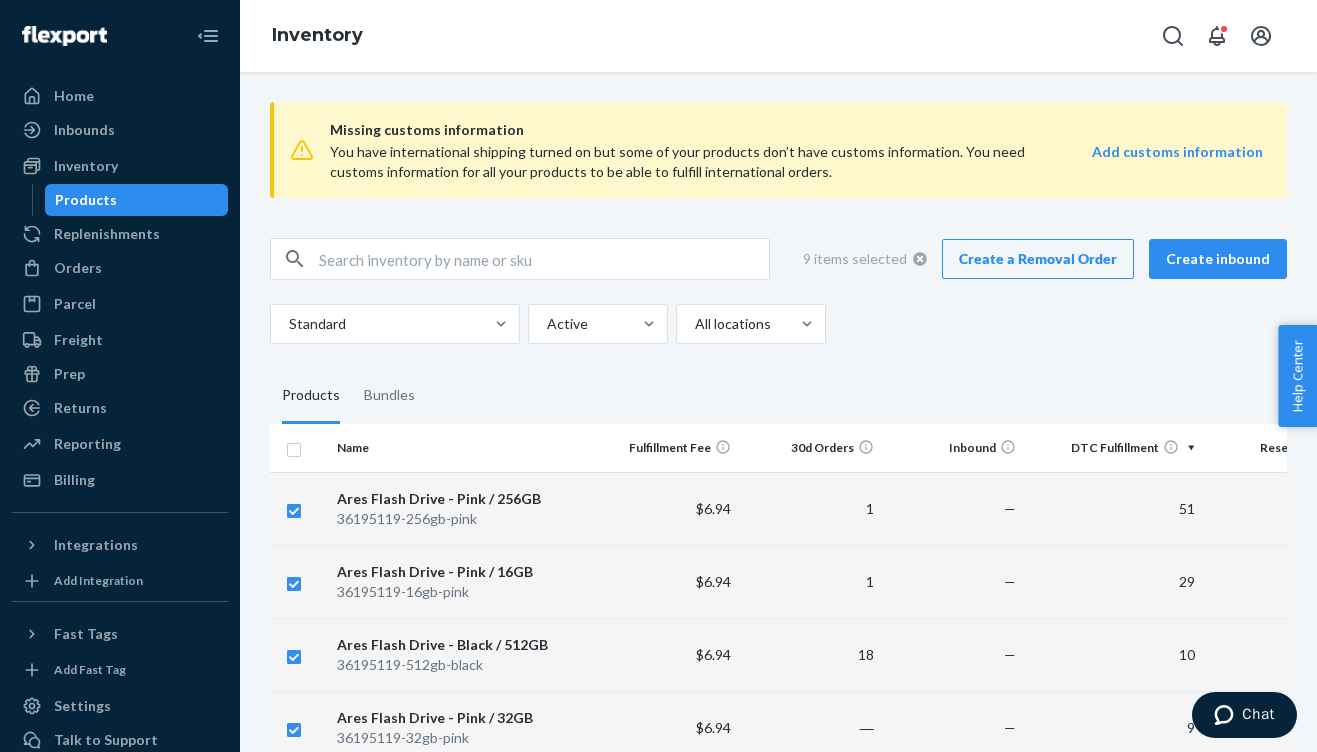 checkbox on "true" 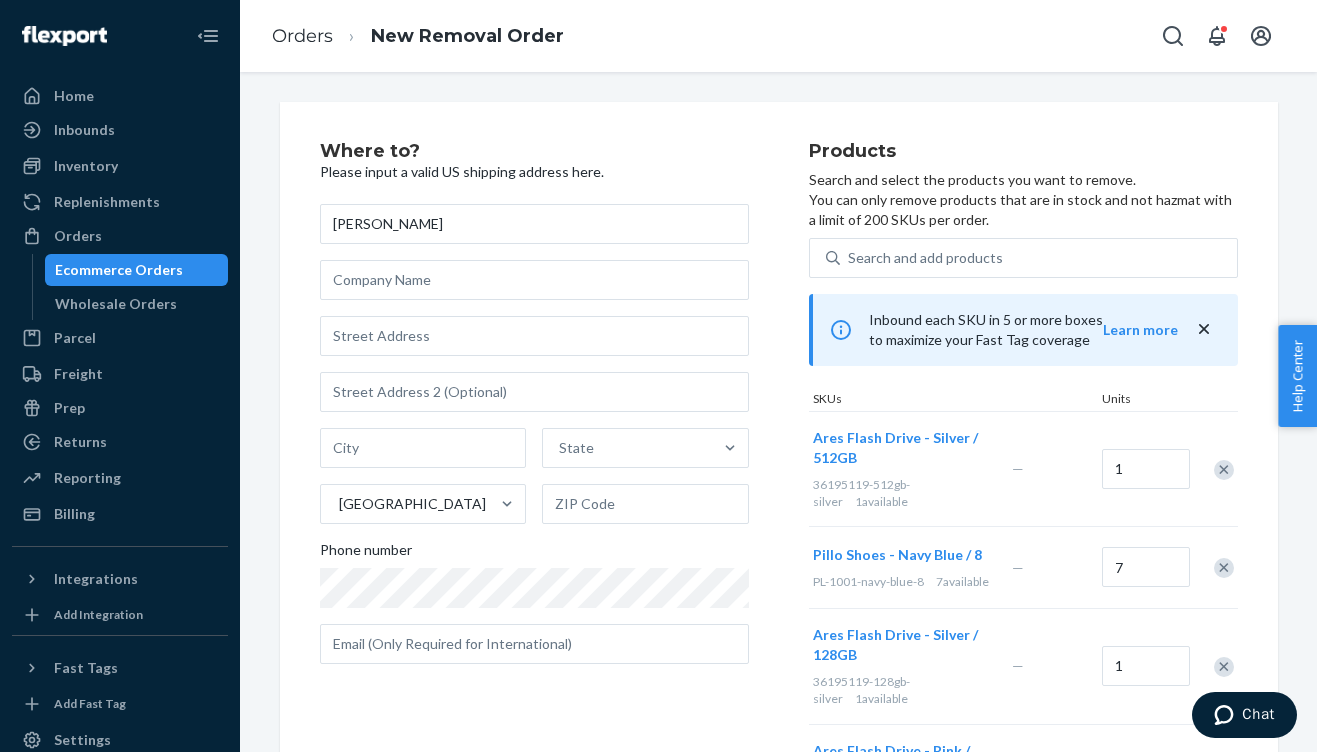 type on "[PERSON_NAME]" 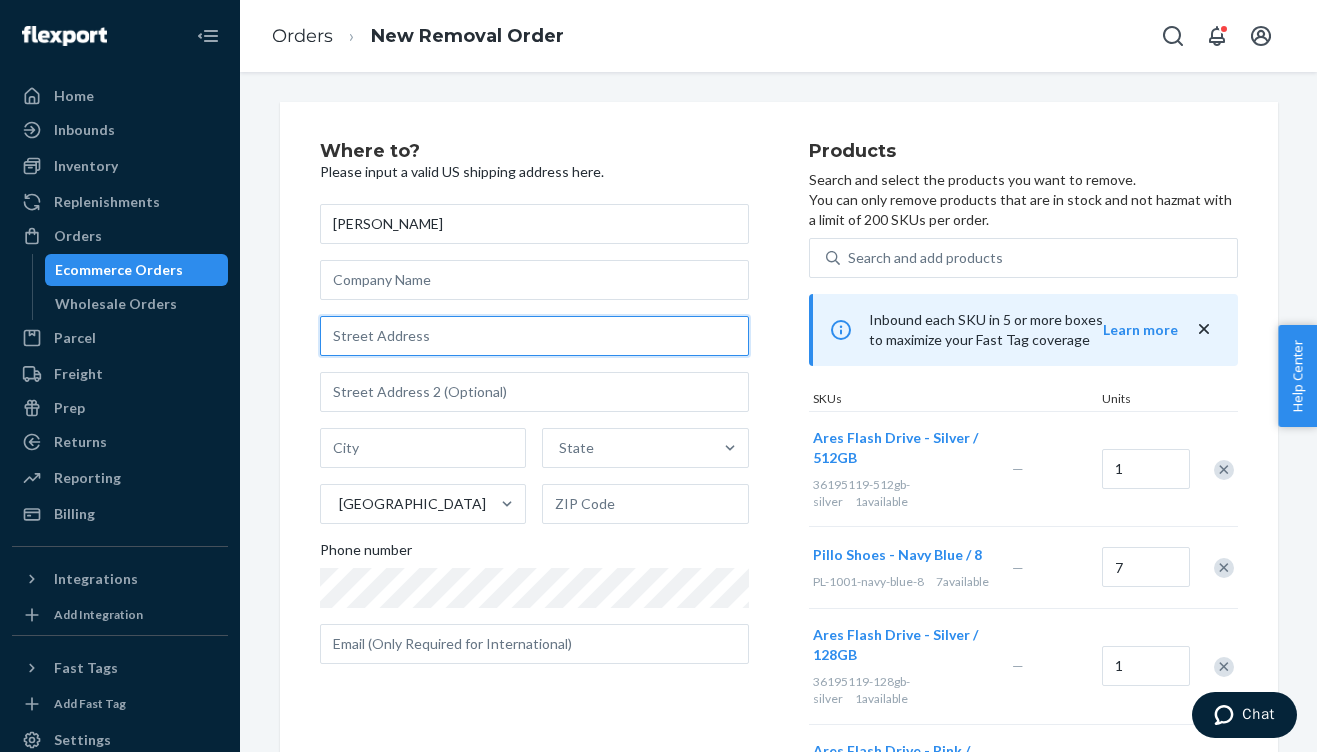 click at bounding box center [534, 336] 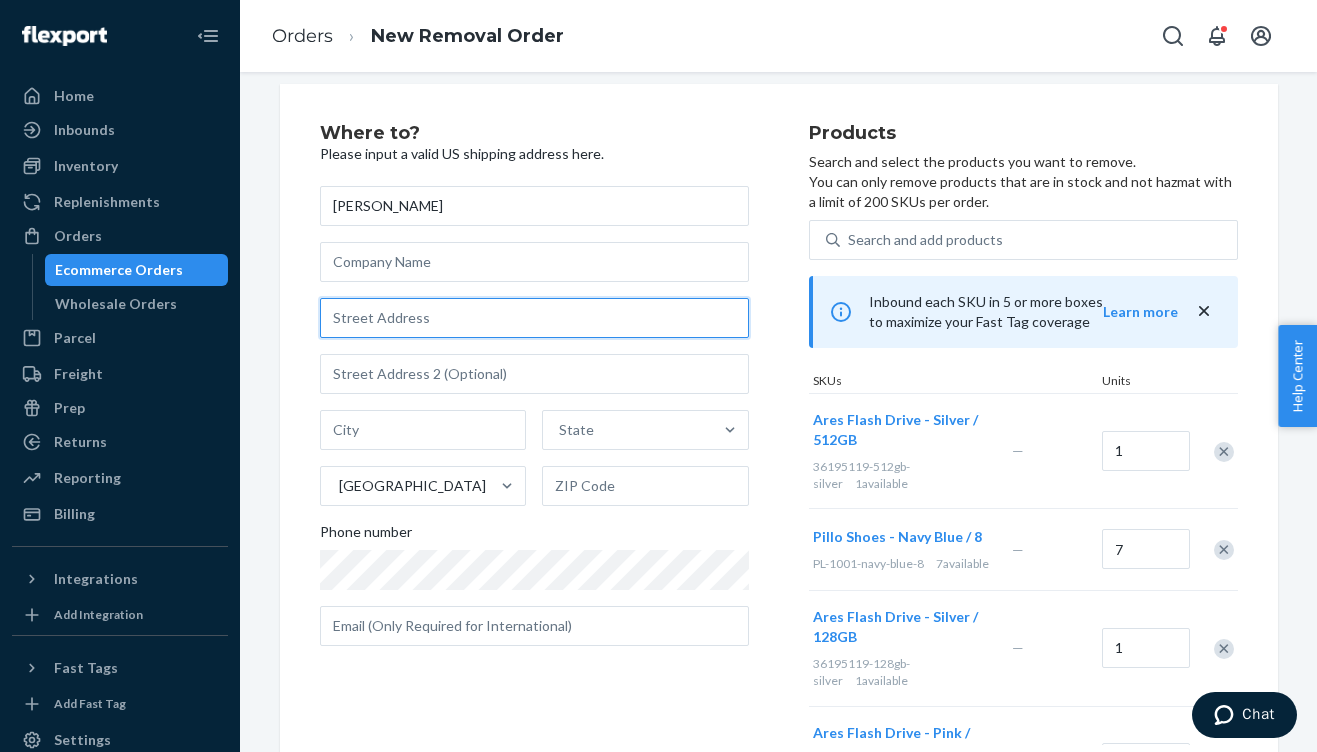 scroll, scrollTop: 0, scrollLeft: 0, axis: both 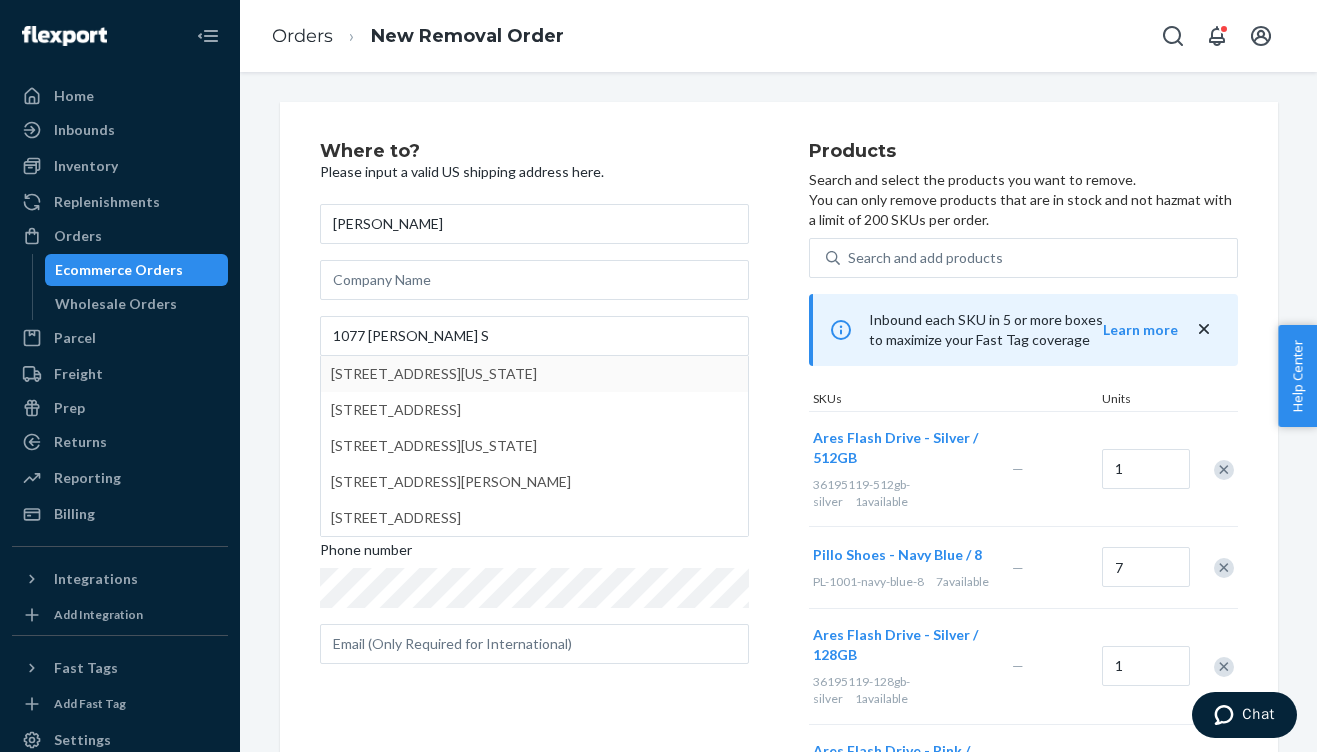 click on "Where to? Please input a valid US shipping address here. [PERSON_NAME] A 1077 Dakota S. S [STREET_ADDRESS][US_STATE] [STREET_ADDRESS] [STREET_ADDRESS][GEOGRAPHIC_DATA], [US_STATE], [GEOGRAPHIC_DATA] [GEOGRAPHIC_DATA][PERSON_NAME], [GEOGRAPHIC_DATA], [GEOGRAPHIC_DATA] [STREET_ADDRESS] Phone number Products Search and select the products you want to remove.  You can only remove products that are in stock and not hazmat with a limit of 200 SKUs per order.  Search and add products Inbound each SKU in 5 or more boxes to maximize your Fast Tag coverage Learn more SKUs Units Ares Flash Drive - Silver / 512GB 36195119-512gb-silver 1  available — 1 Pillo Shoes - Navy Blue / 8 PL-1001-navy-blue-8 7  available — 7 Ares Flash Drive - Silver / 128GB 36195119-128gb-silver 1  available — 1 Ares Flash Drive - Pink / 16GB 36195119-16gb-pink 29  available — 29 Ares Flash Drive - Black / 512GB 36195119-512gb-black 10  available — 10 51  available —" at bounding box center (779, 452) 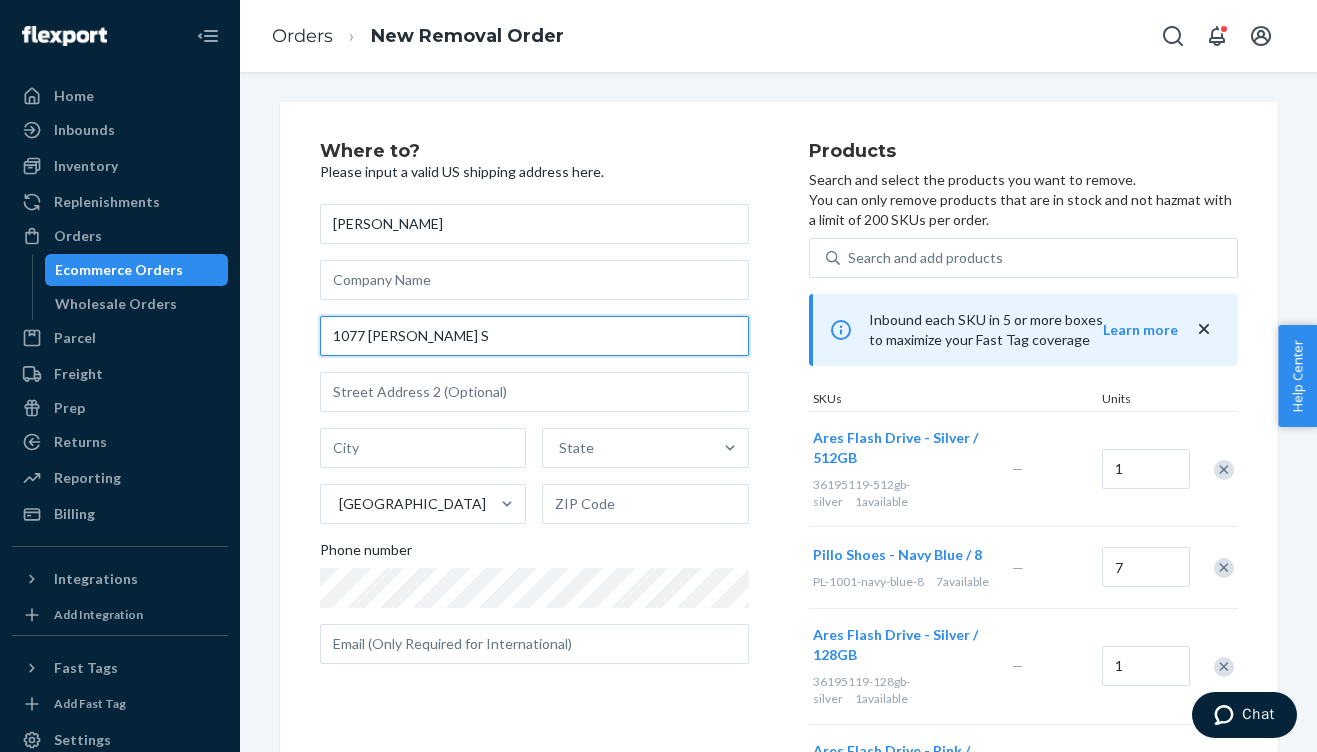 drag, startPoint x: 374, startPoint y: 341, endPoint x: 559, endPoint y: 357, distance: 185.6906 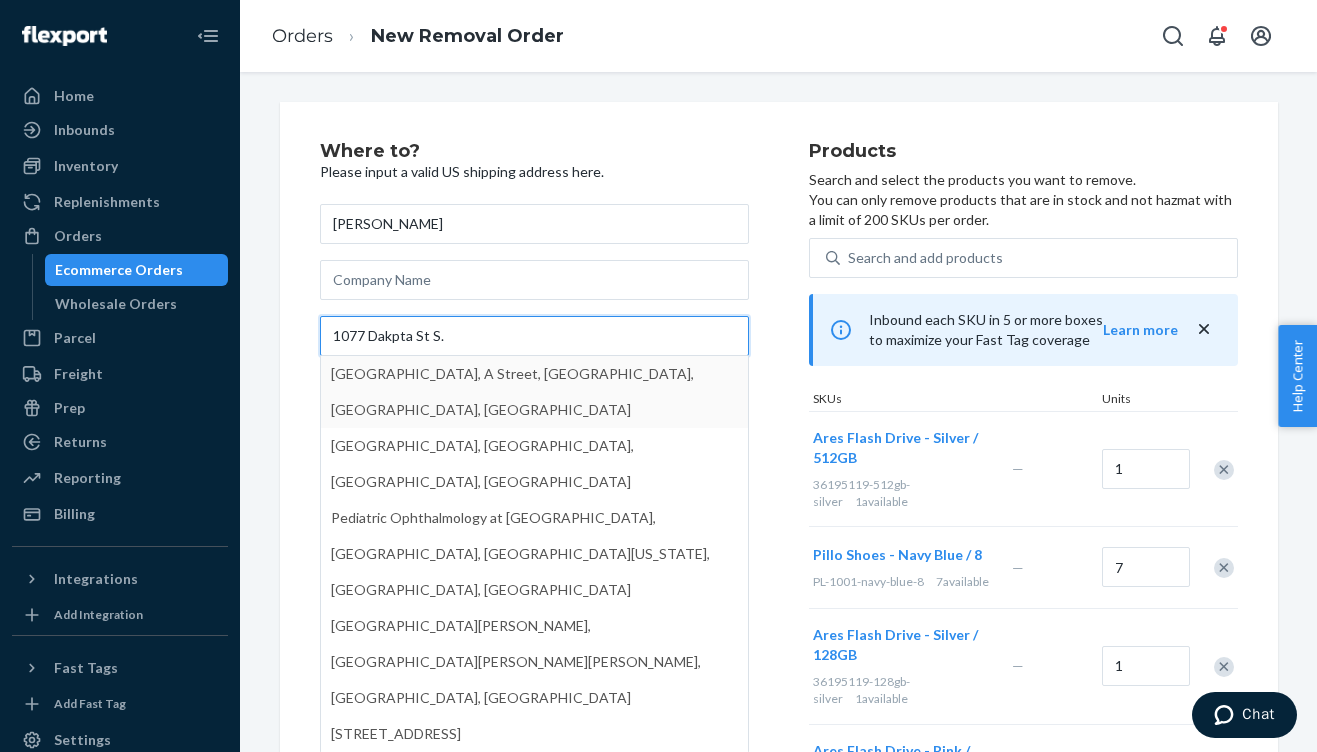 type on "1077 Dakpta St S." 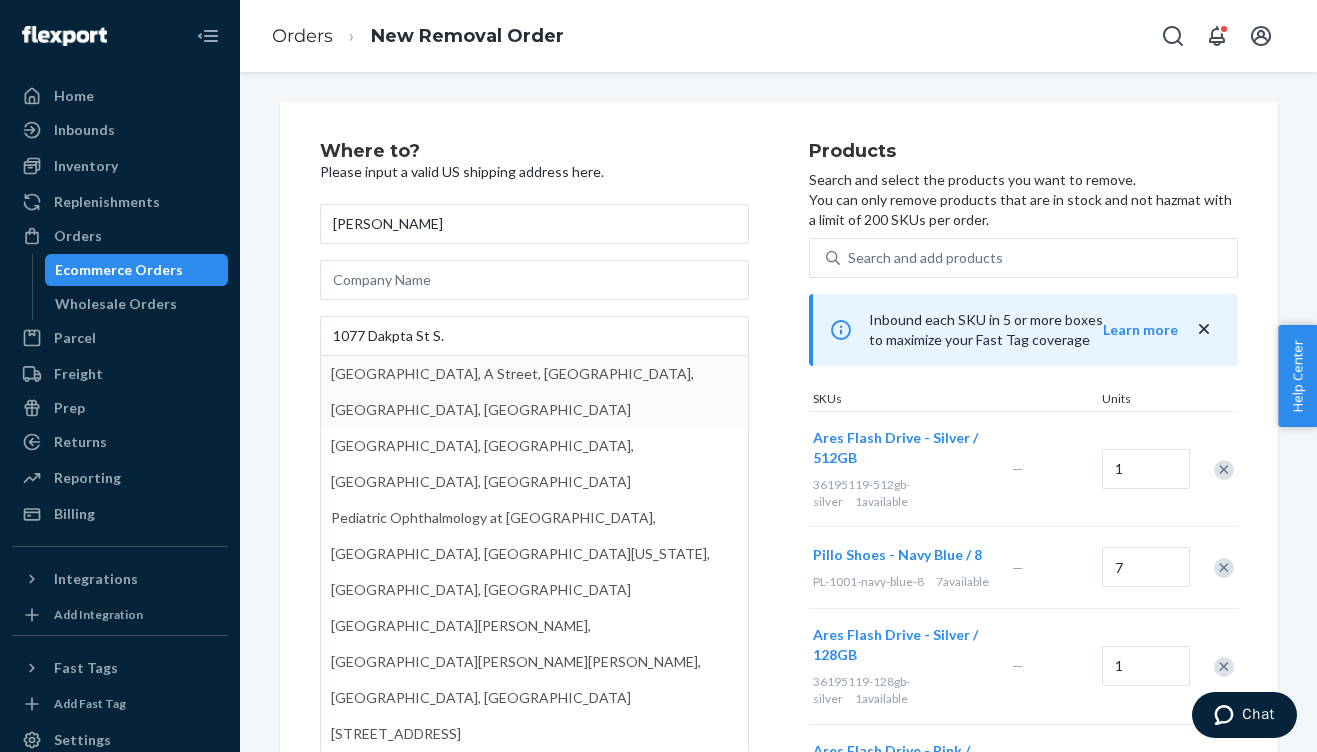 click on "Where to? Please input a valid US shipping address here. [PERSON_NAME] A [GEOGRAPHIC_DATA], A Street, [GEOGRAPHIC_DATA], [GEOGRAPHIC_DATA], [GEOGRAPHIC_DATA] [GEOGRAPHIC_DATA], [GEOGRAPHIC_DATA], [GEOGRAPHIC_DATA], [GEOGRAPHIC_DATA] Pediatric Ophthalmology at [GEOGRAPHIC_DATA], [GEOGRAPHIC_DATA], [GEOGRAPHIC_DATA][US_STATE], [GEOGRAPHIC_DATA] [GEOGRAPHIC_DATA][PERSON_NAME], [GEOGRAPHIC_DATA][PERSON_NAME][PERSON_NAME], [GEOGRAPHIC_DATA] [STREET_ADDRESS] Phone number Products Search and select the products you want to remove.  You can only remove products that are in stock and not hazmat with a limit of 200 SKUs per order.  Search and add products Inbound each SKU in 5 or more boxes to maximize your Fast Tag coverage Learn more SKUs Units Ares Flash Drive - Silver / 512GB 36195119-512gb-silver 1  available — 1 Pillo Shoes - Navy Blue / 8 PL-1001-navy-blue-8 7  available — 7 Ares Flash Drive - Silver / 128GB 36195119-128gb-silver 1  available — 1 Ares Flash Drive - Pink / 16GB 36195119-16gb-pink 29  available — 29 10  available 10" at bounding box center (779, 452) 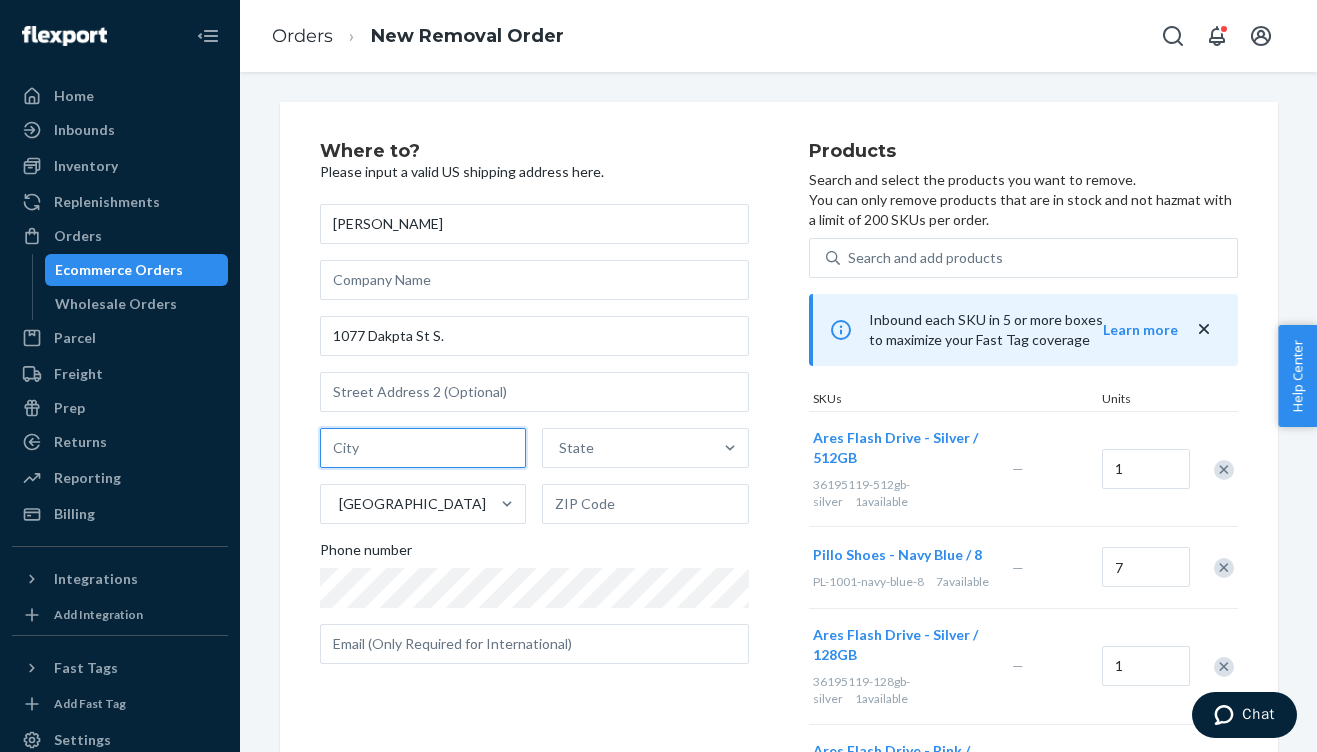 click at bounding box center [423, 448] 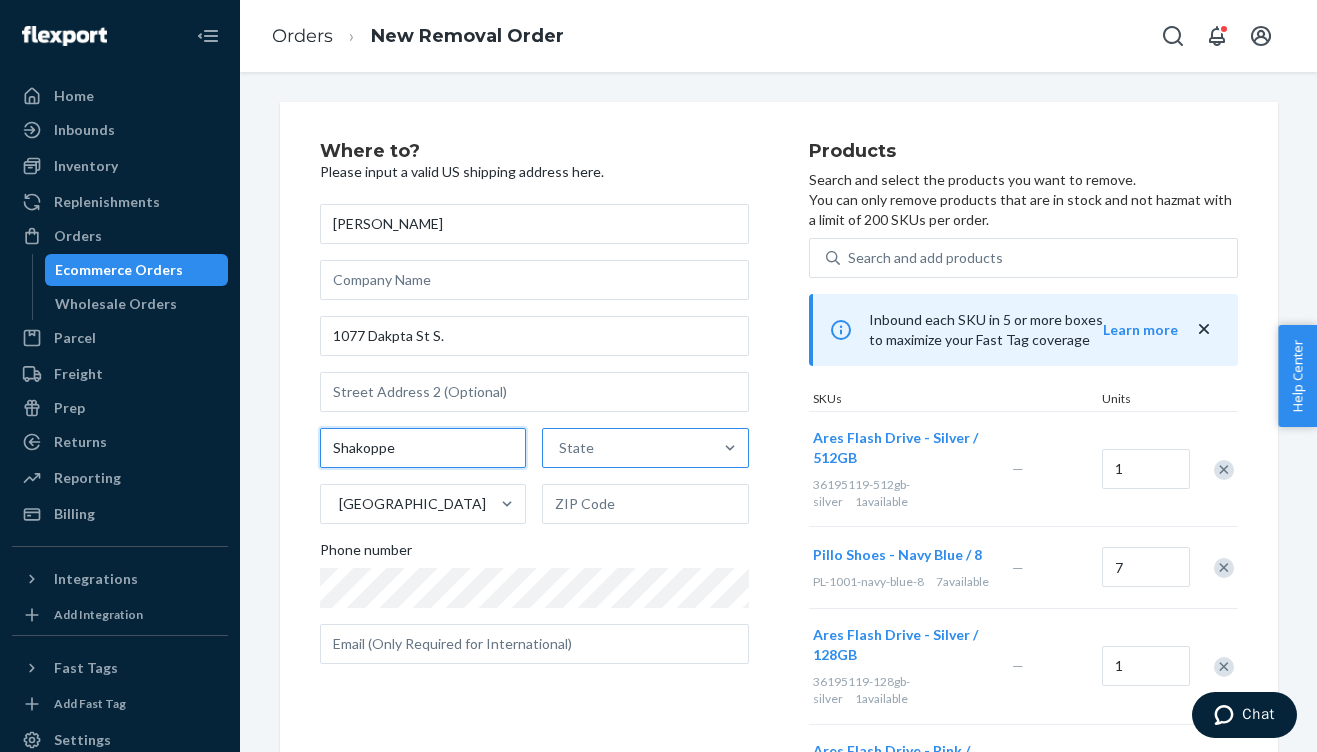 type on "Shakoppe" 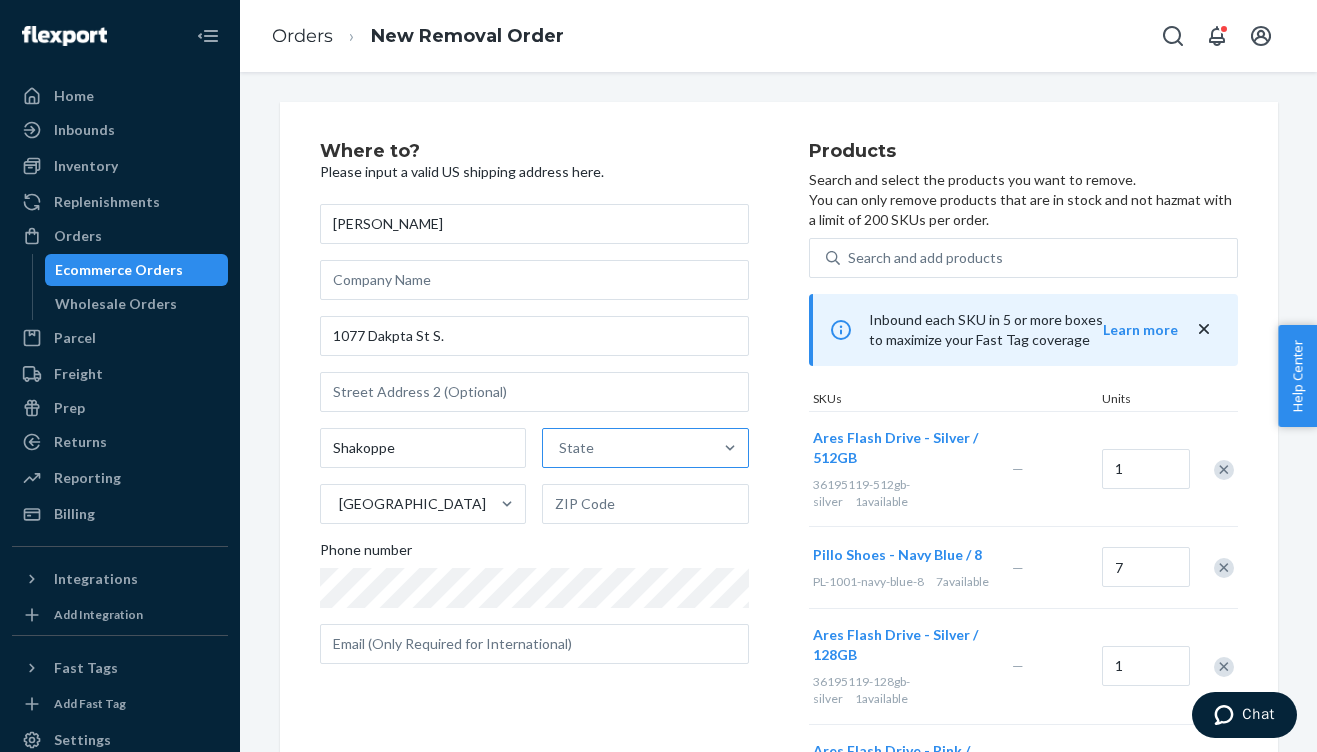 click on "State" at bounding box center [627, 448] 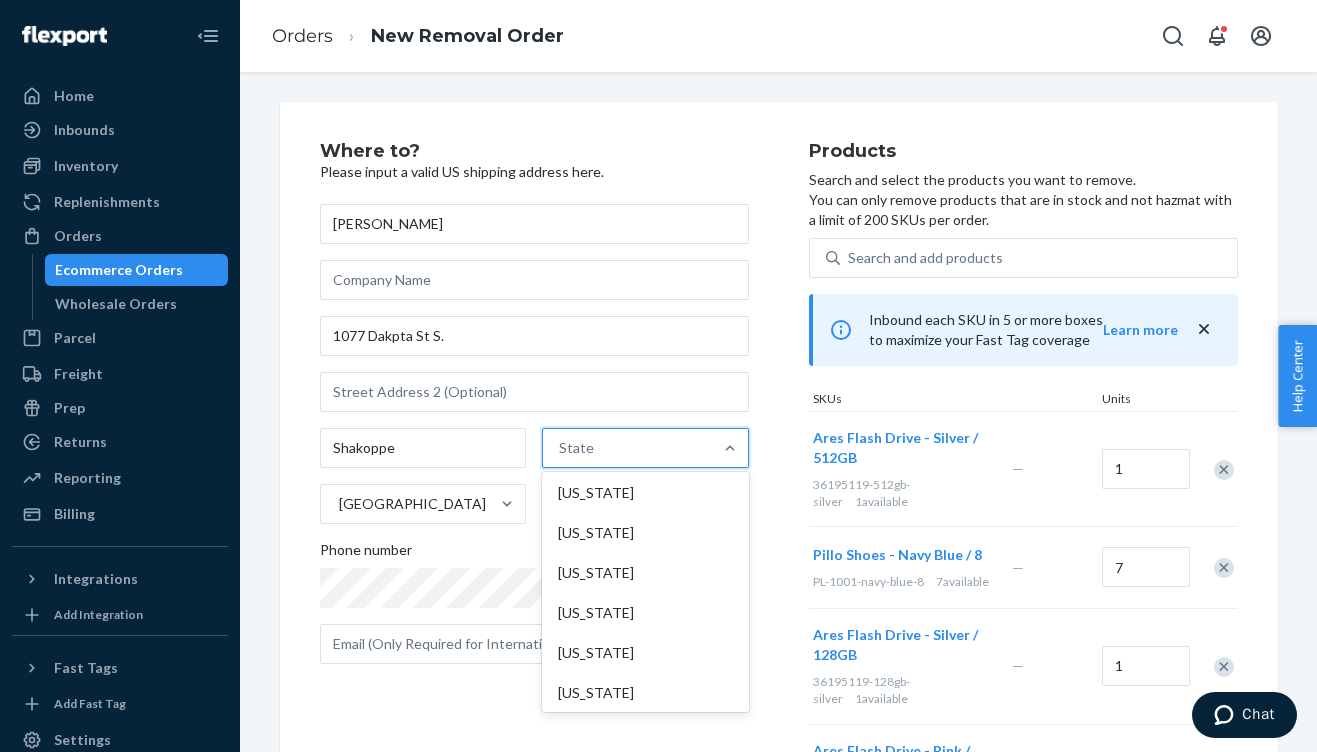 scroll, scrollTop: 1020, scrollLeft: 0, axis: vertical 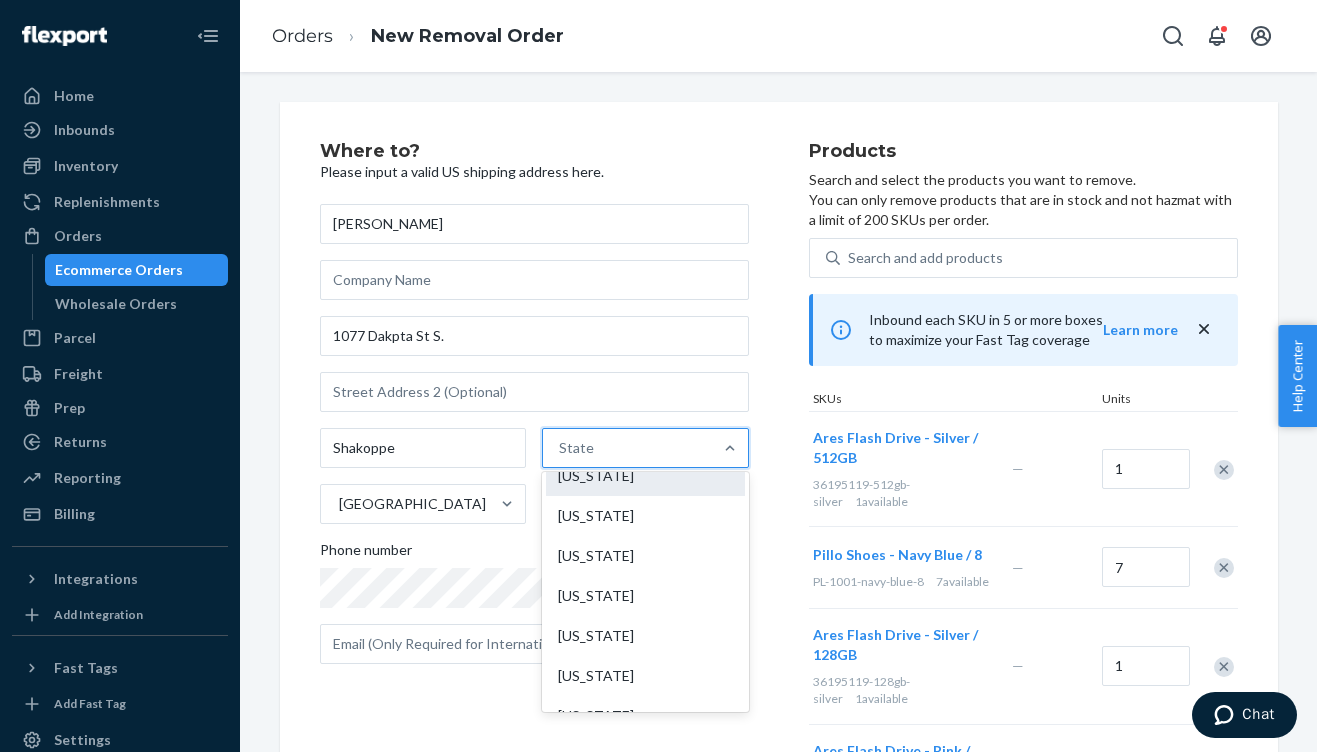 click on "[US_STATE]" at bounding box center (645, 476) 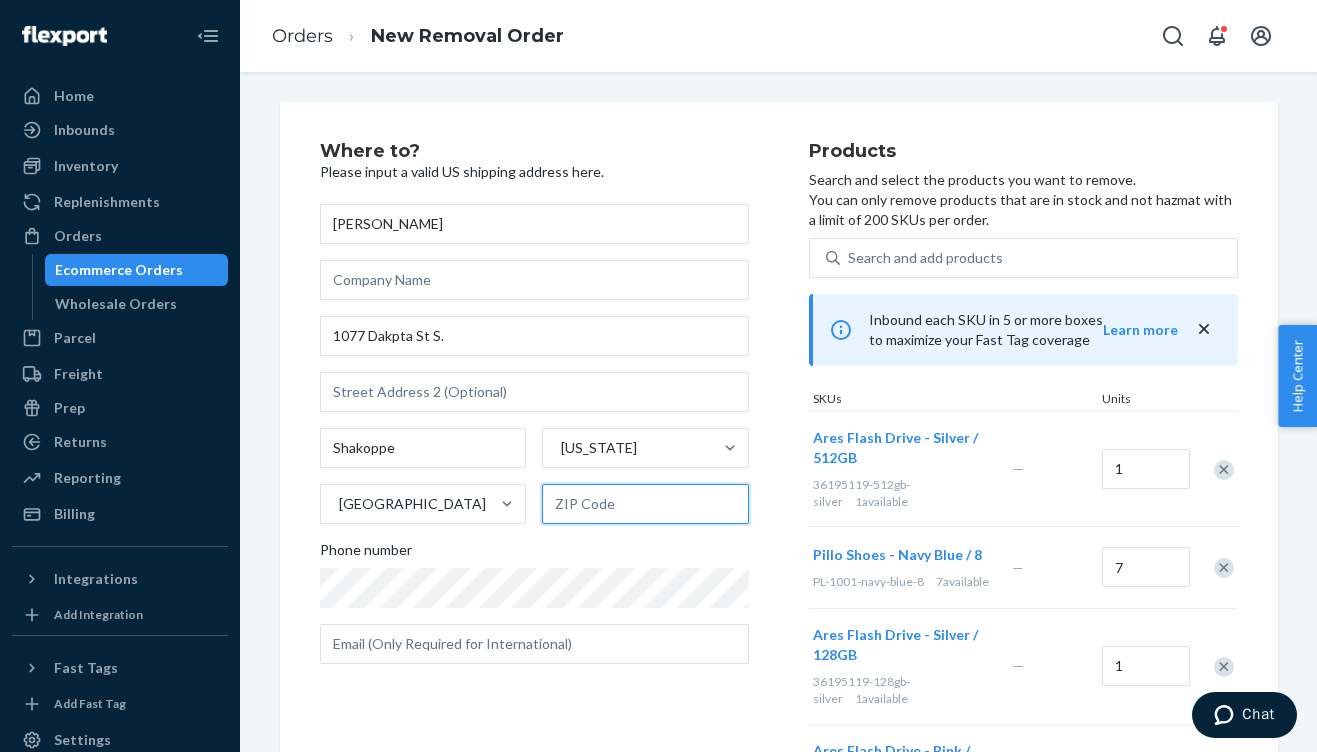 click at bounding box center [645, 504] 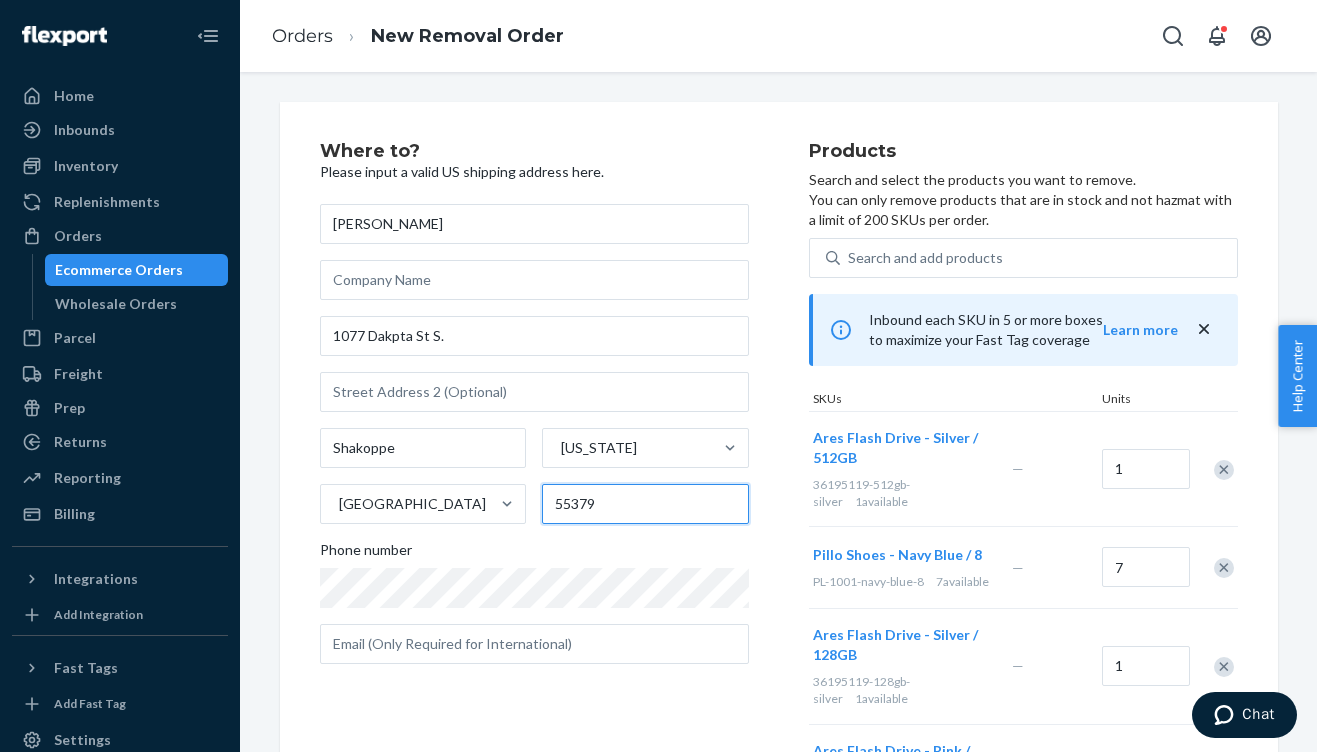 type on "55379" 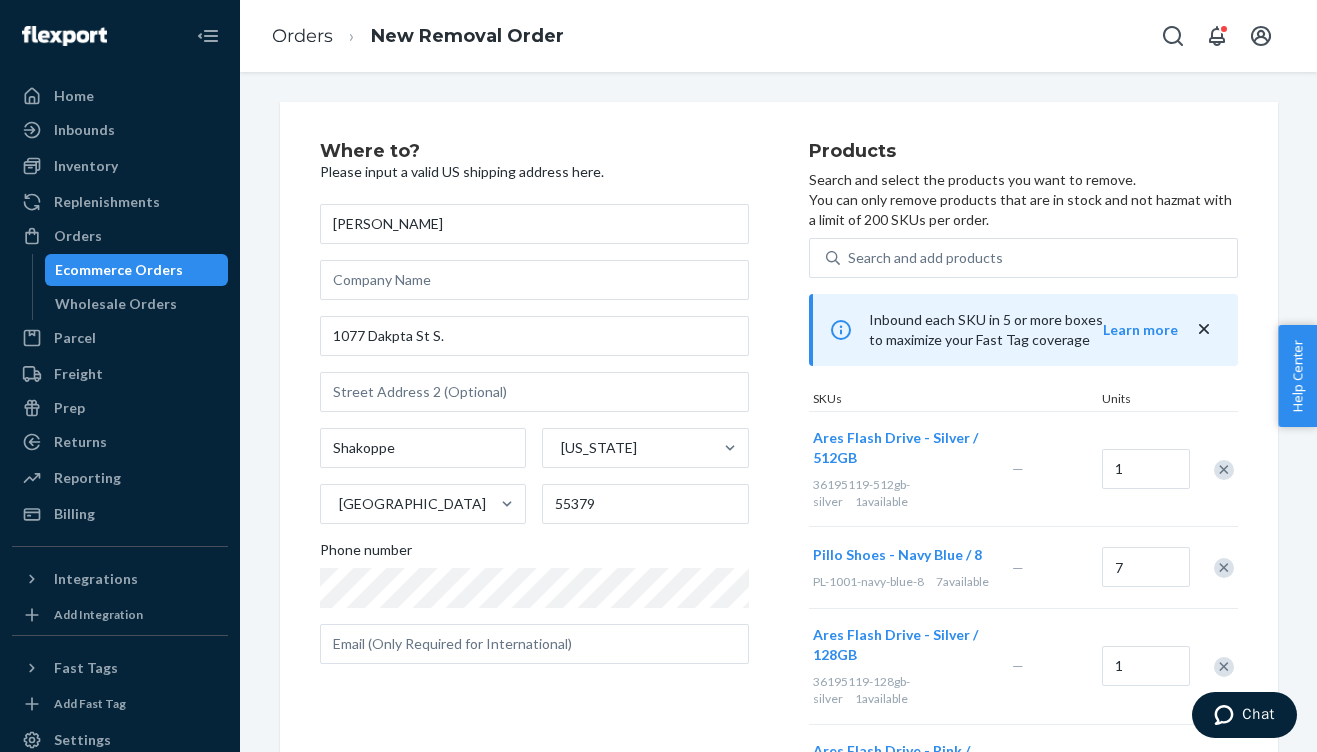click on "Where to? Please input a valid US shipping address here. [PERSON_NAME] A [STREET_ADDRESS][US_STATE] Phone number" at bounding box center [564, 452] 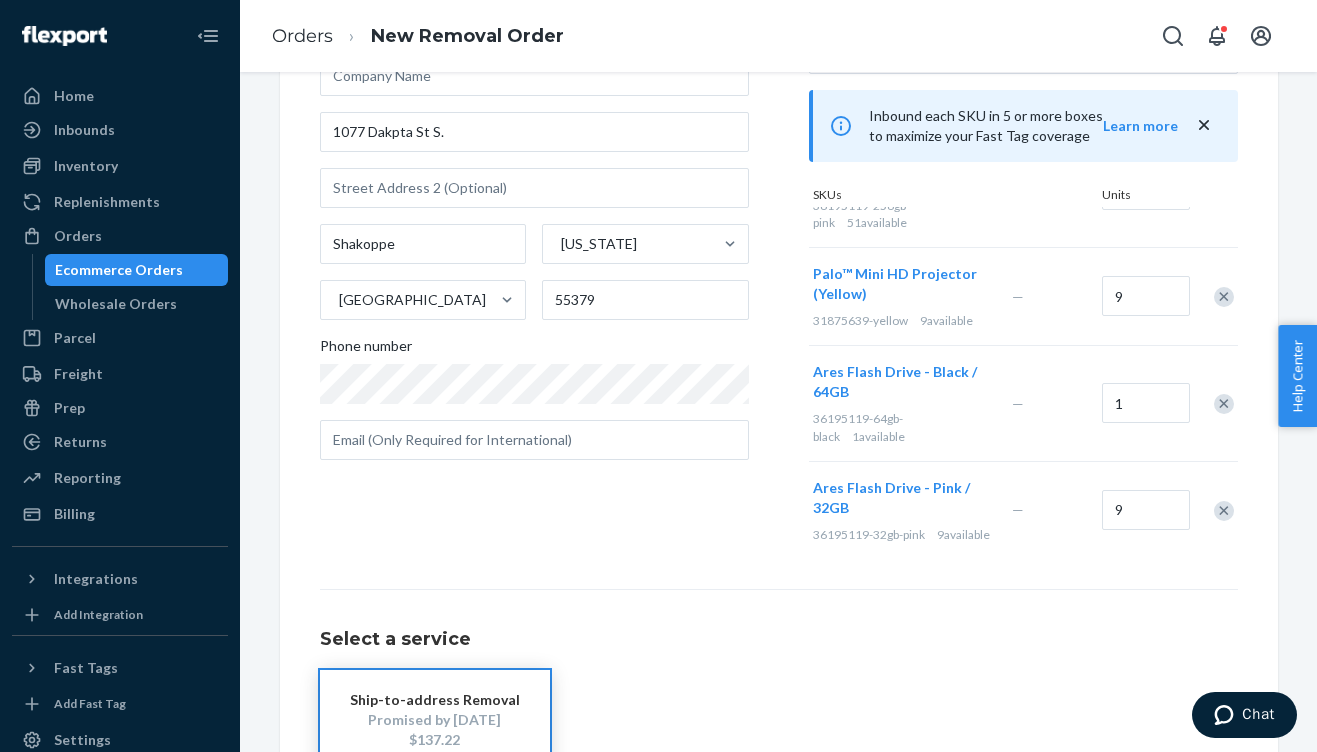 scroll, scrollTop: 517, scrollLeft: 0, axis: vertical 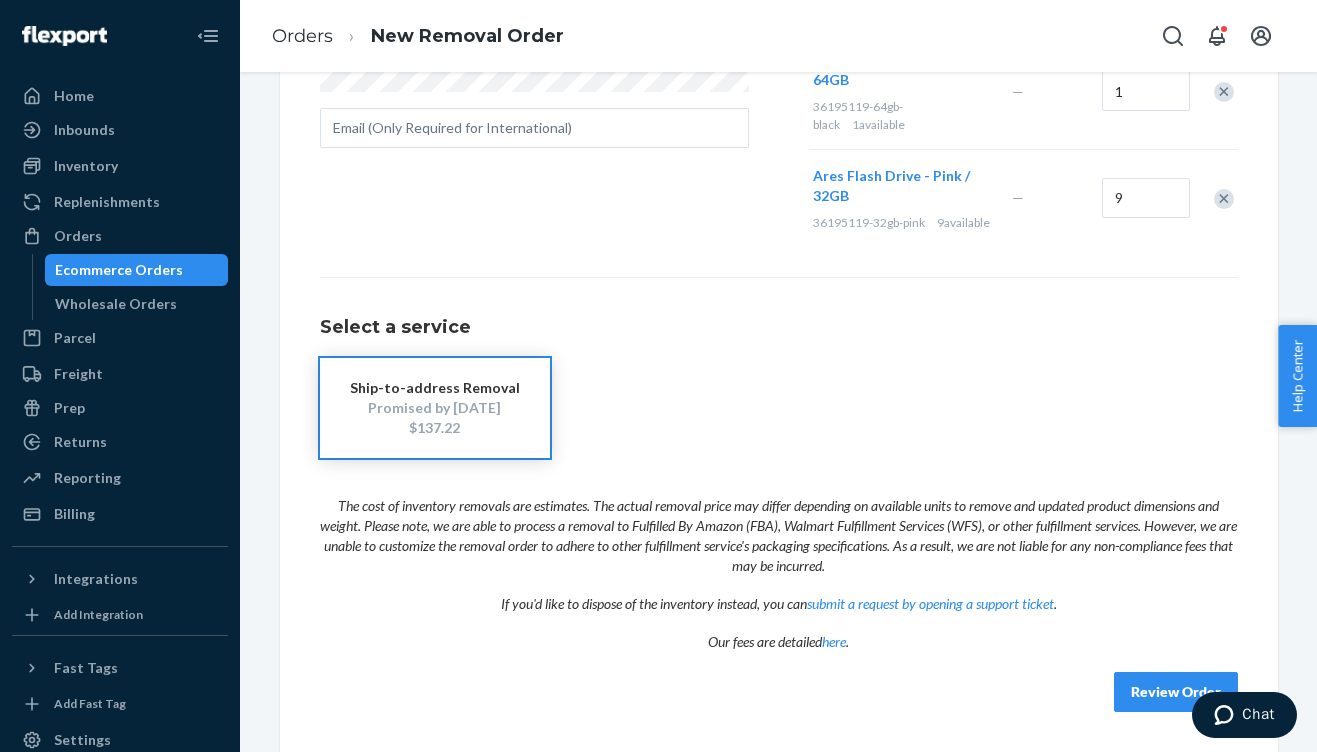 drag, startPoint x: 475, startPoint y: 426, endPoint x: 419, endPoint y: 424, distance: 56.0357 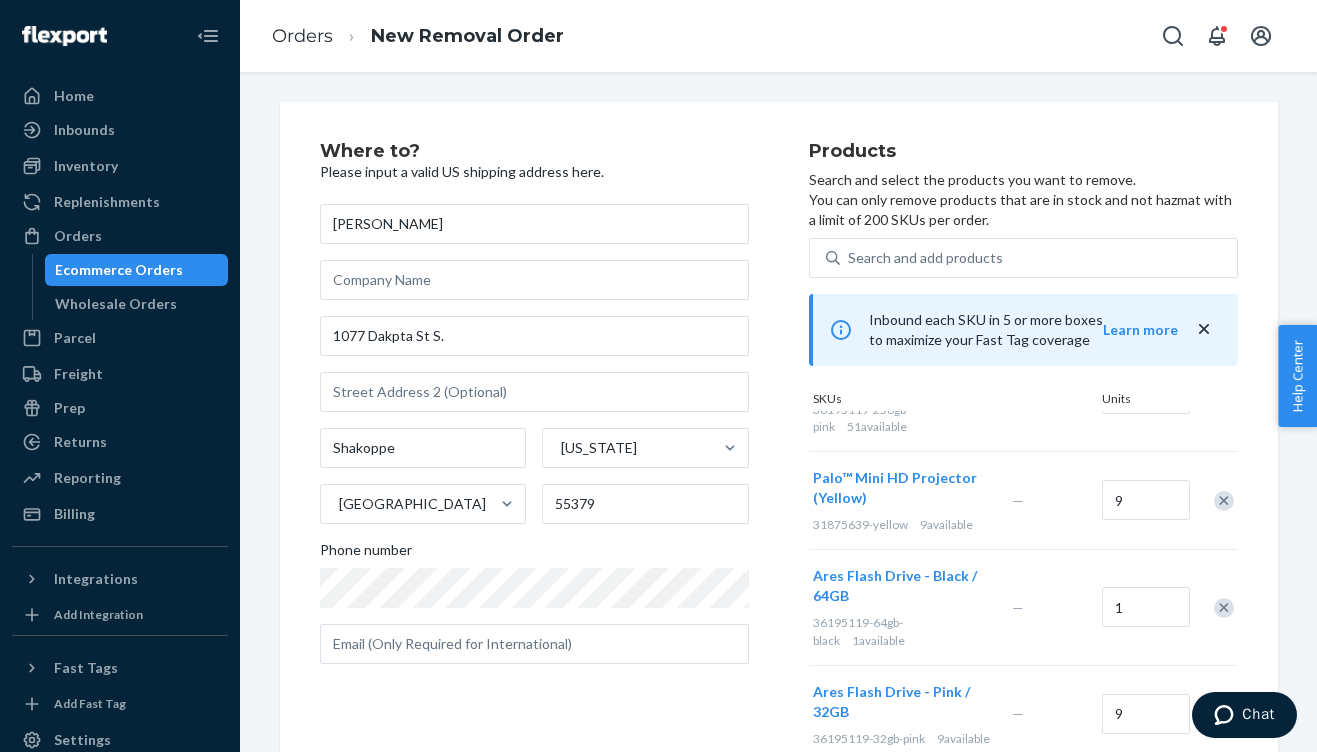 scroll, scrollTop: 102, scrollLeft: 0, axis: vertical 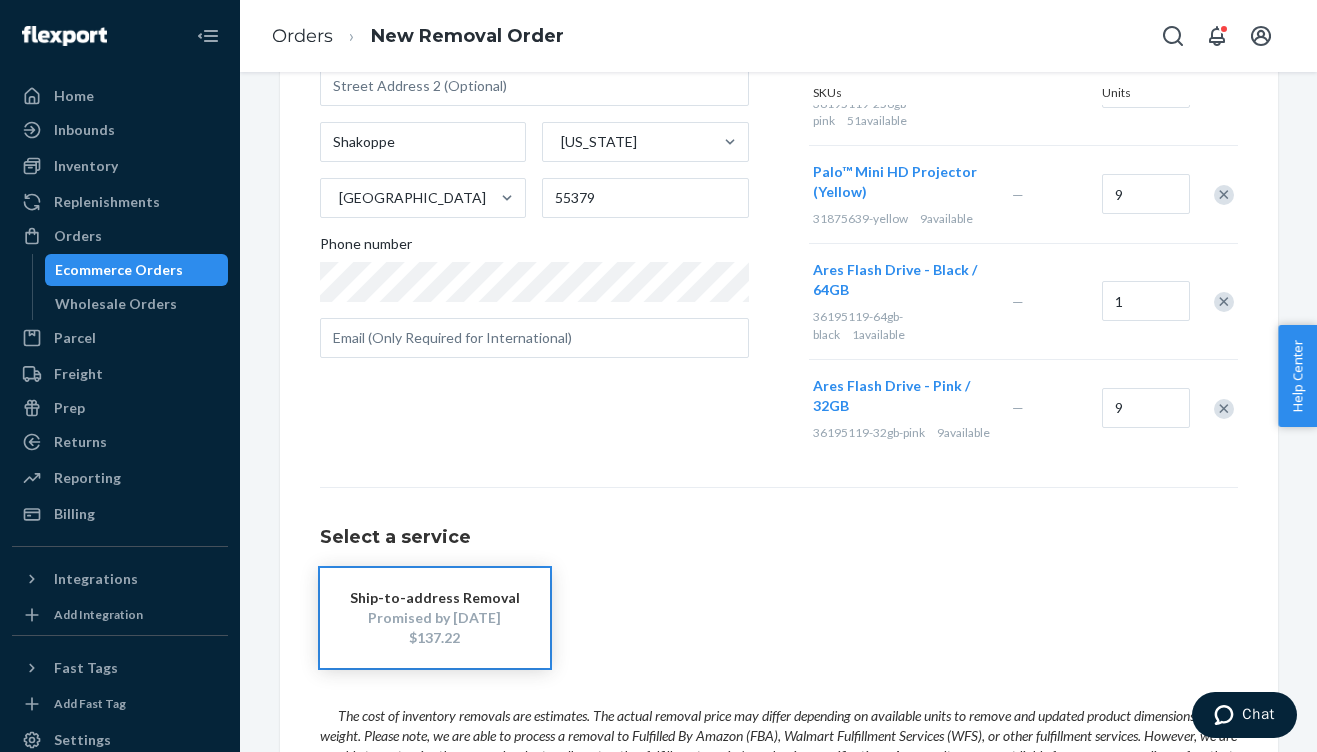 drag, startPoint x: 482, startPoint y: 641, endPoint x: 402, endPoint y: 638, distance: 80.05623 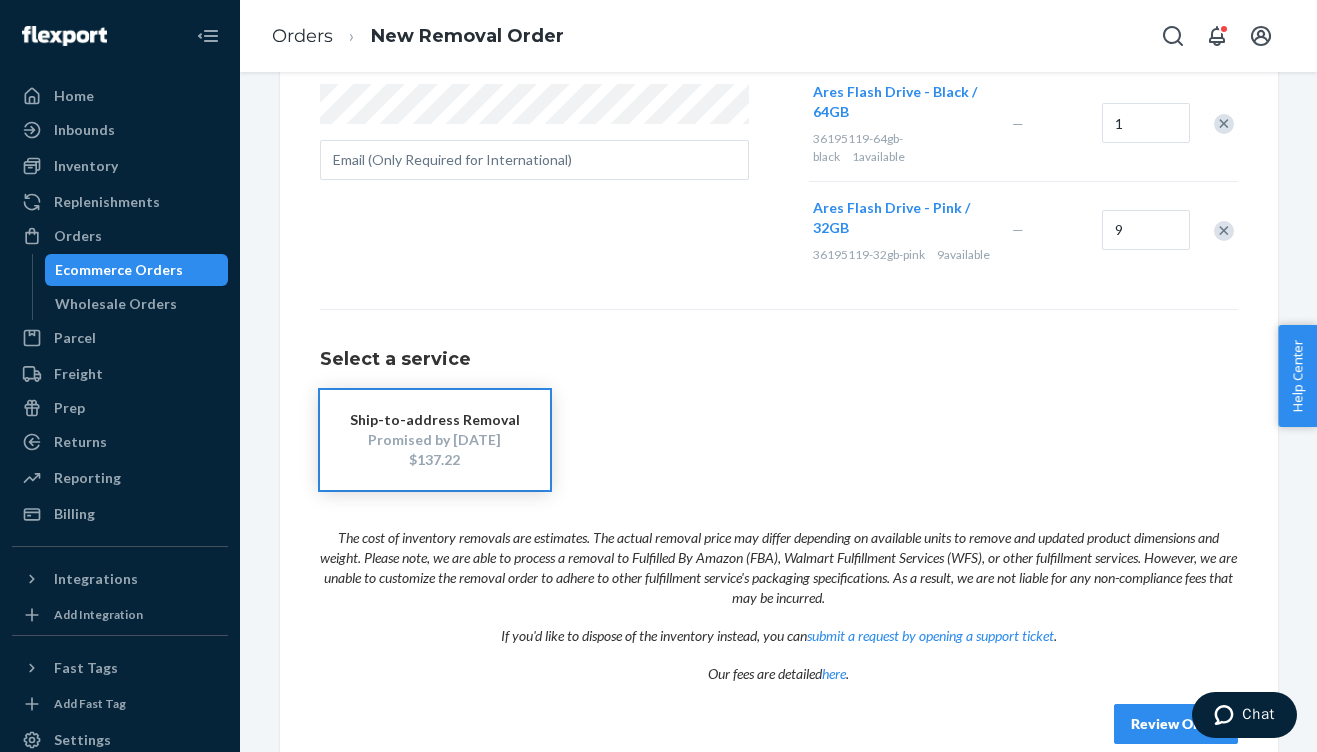 scroll, scrollTop: 517, scrollLeft: 0, axis: vertical 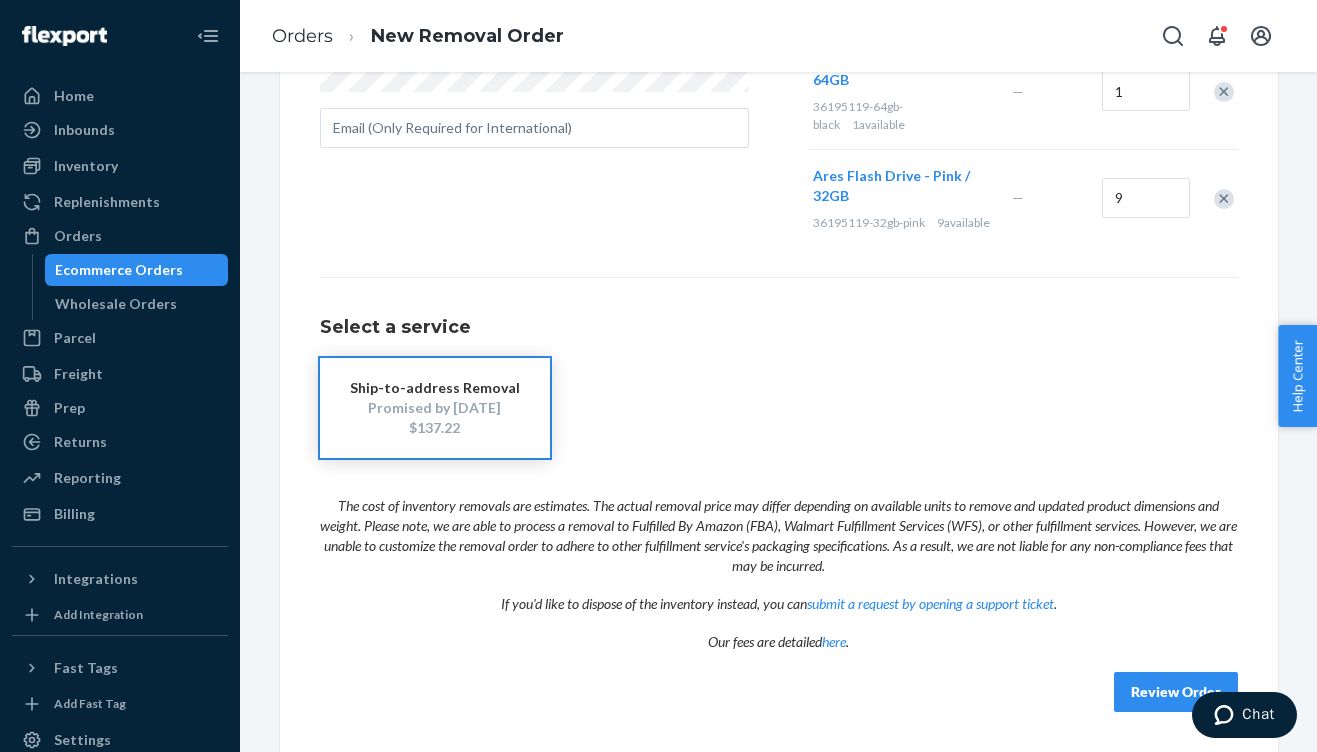 click on "Ship-to-address Removal" at bounding box center (435, 388) 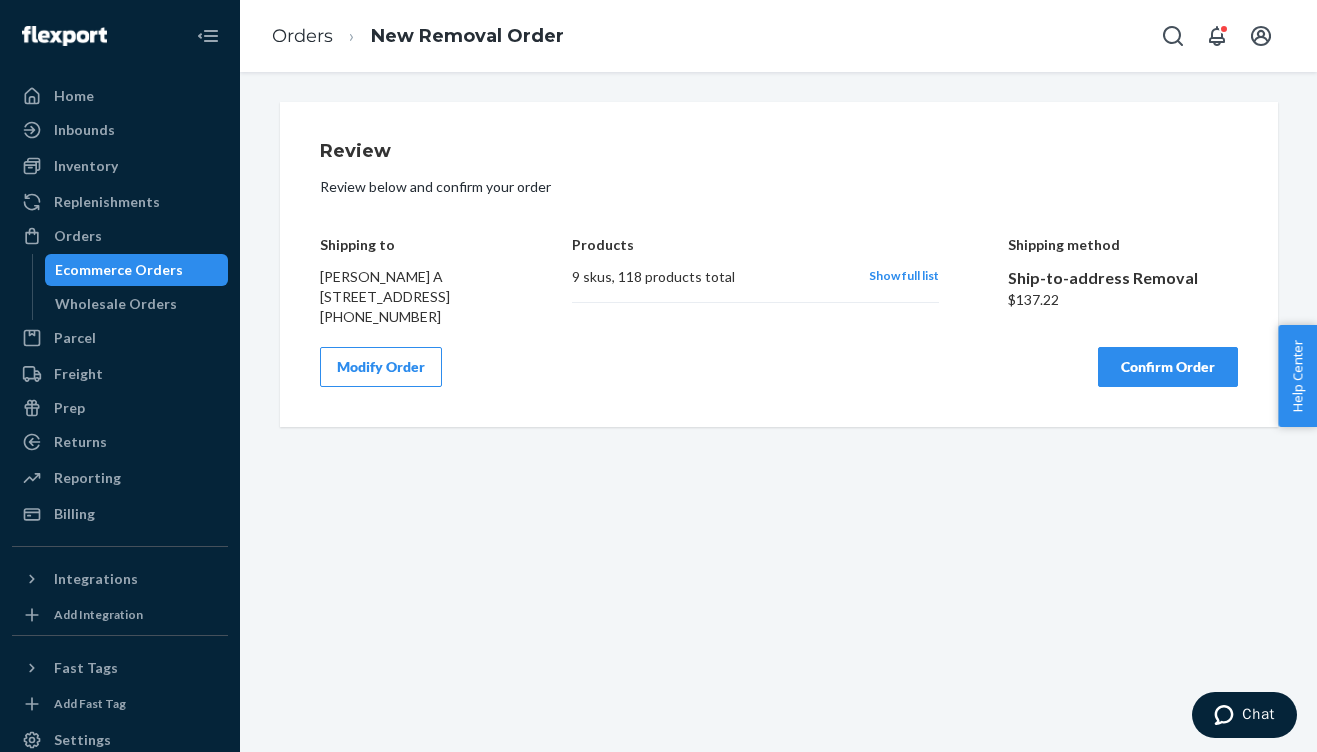 scroll, scrollTop: 0, scrollLeft: 0, axis: both 